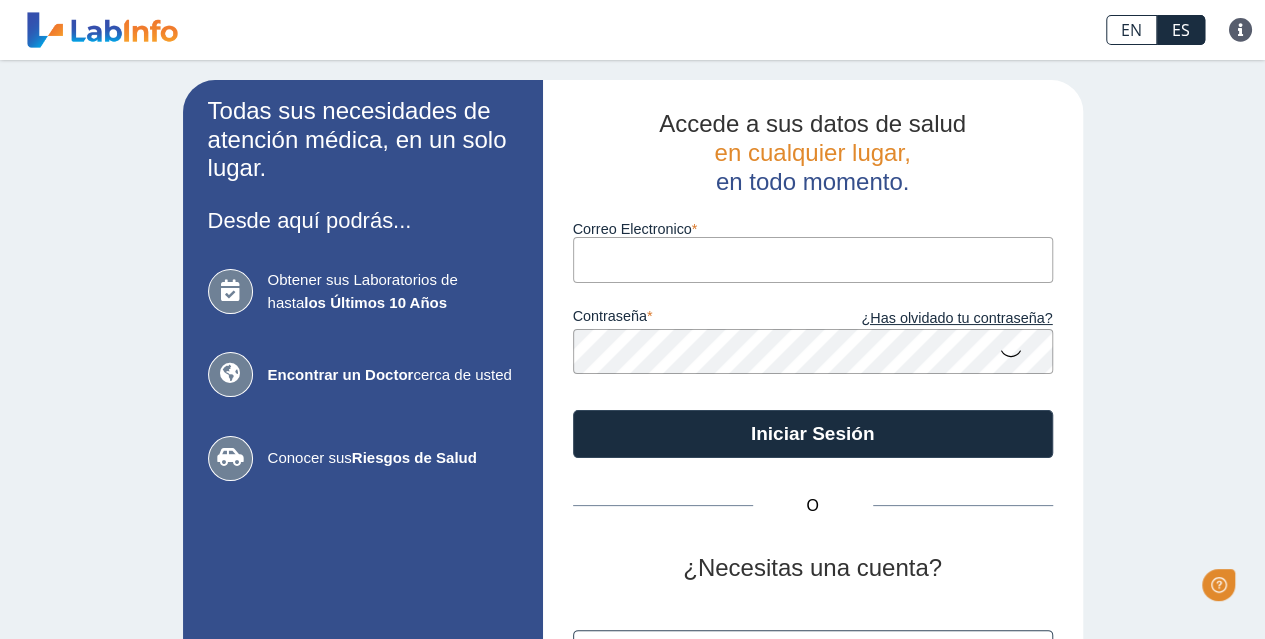 scroll, scrollTop: 0, scrollLeft: 0, axis: both 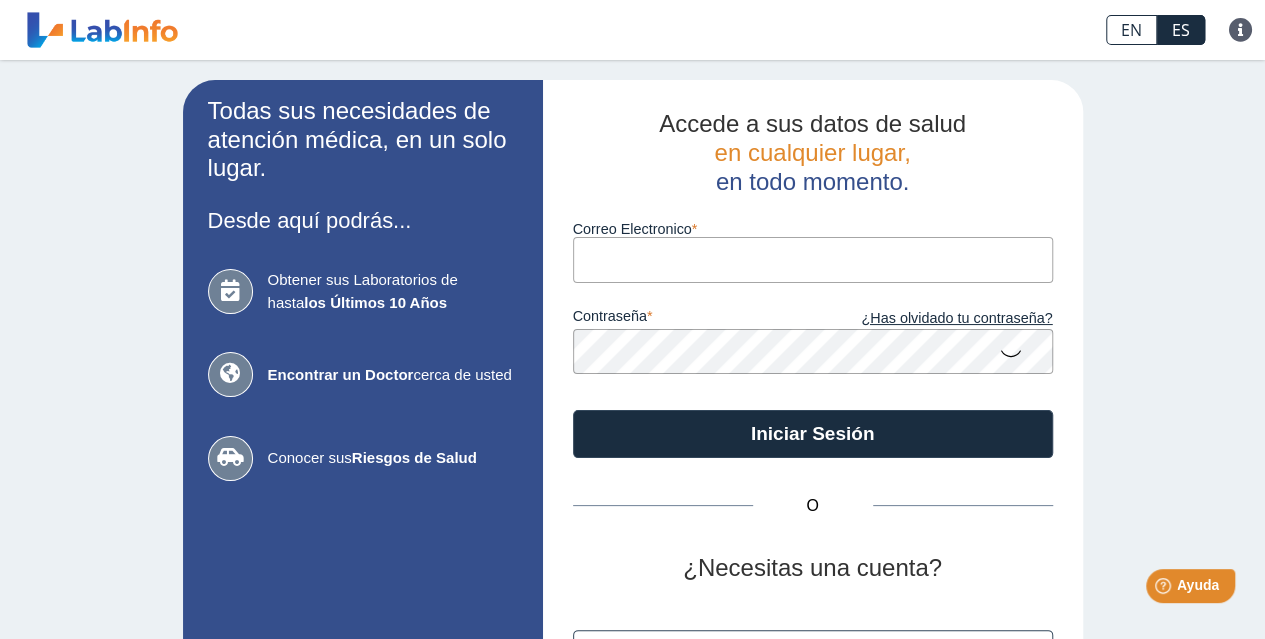 click on "Correo Electronico" at bounding box center (813, 259) 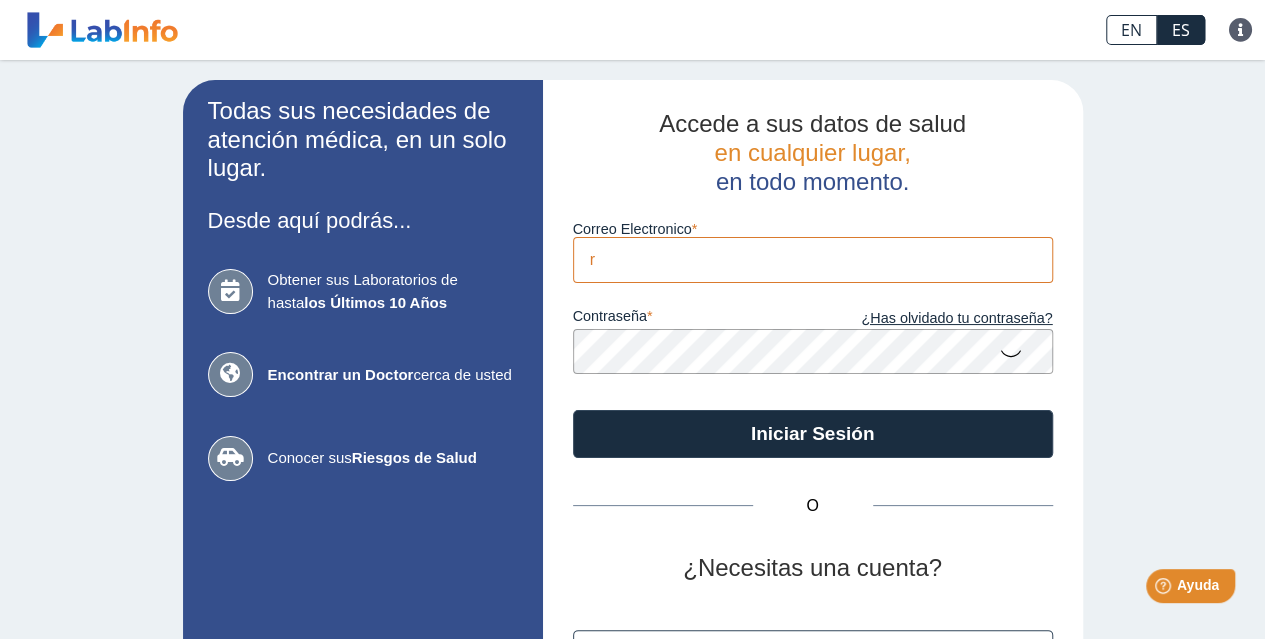 type on "[EMAIL_ADDRESS][DOMAIN_NAME]" 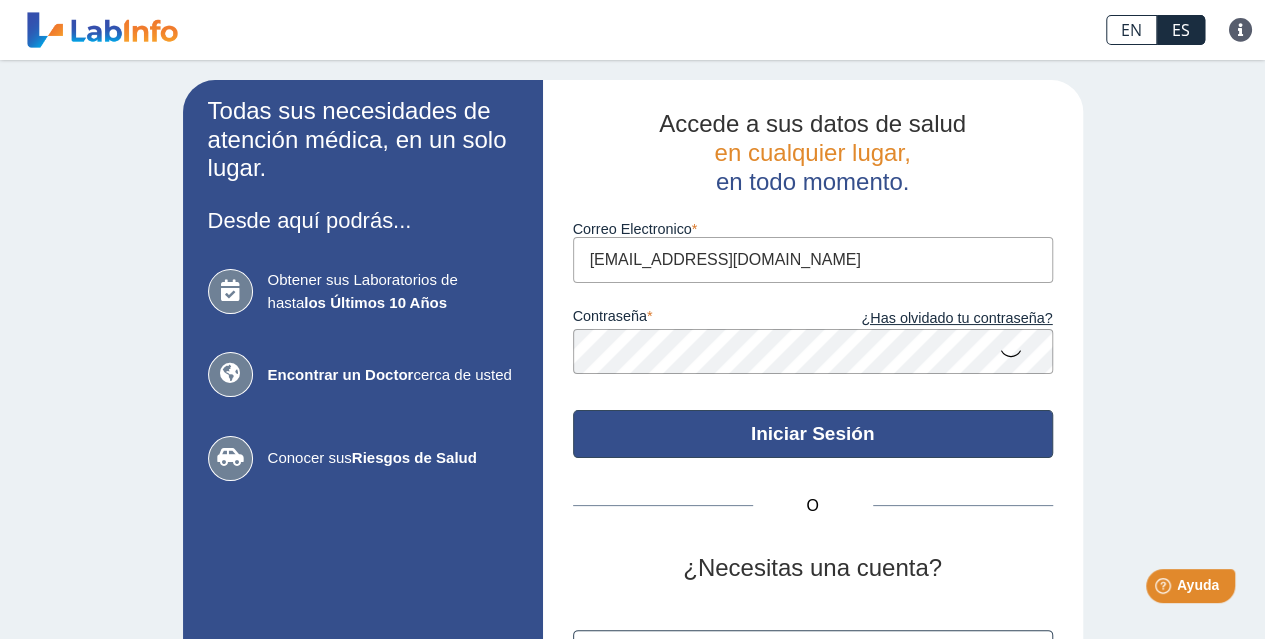 click on "Iniciar Sesión" 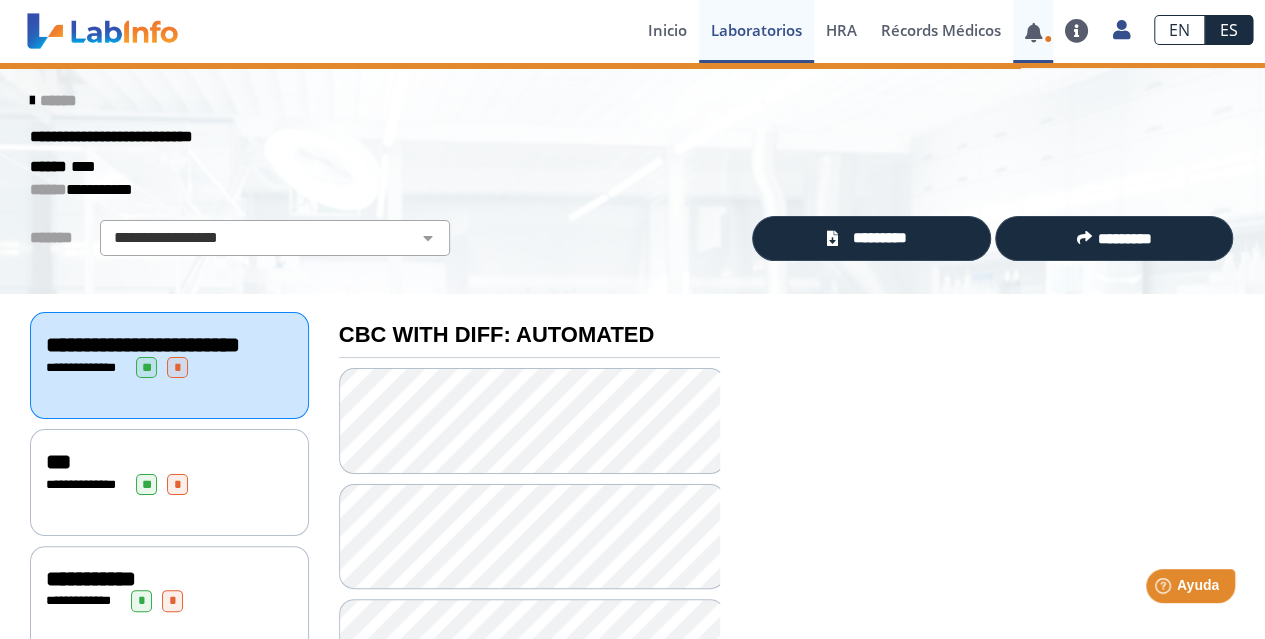 click at bounding box center (1033, 32) 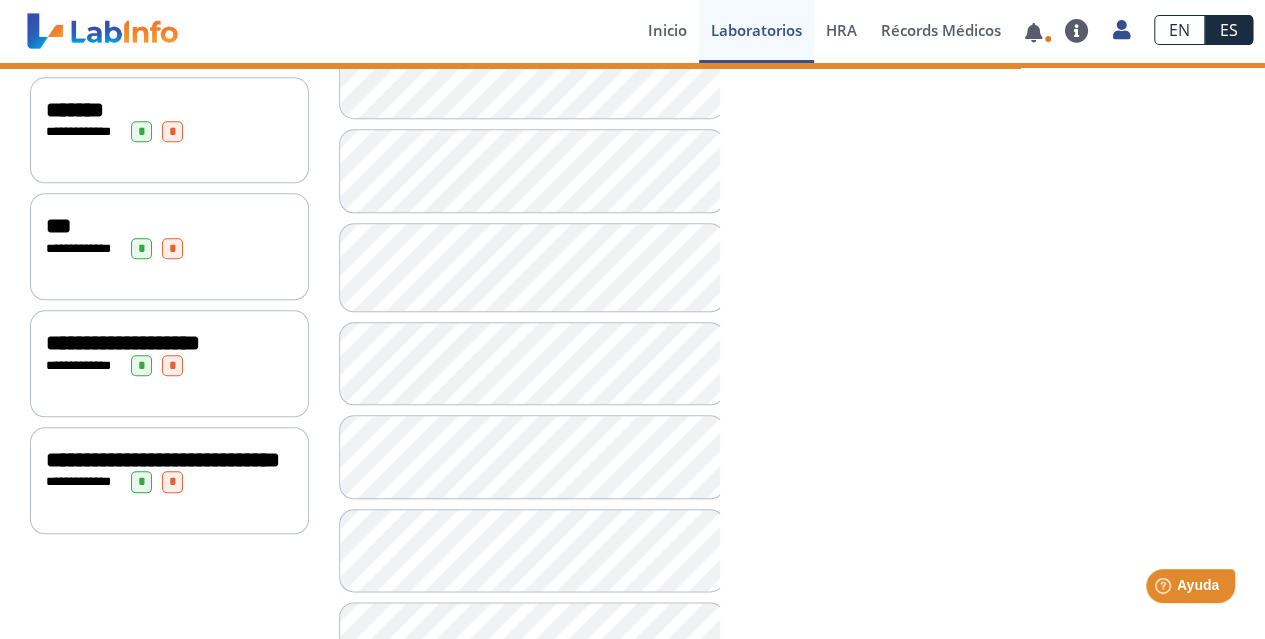 scroll, scrollTop: 954, scrollLeft: 0, axis: vertical 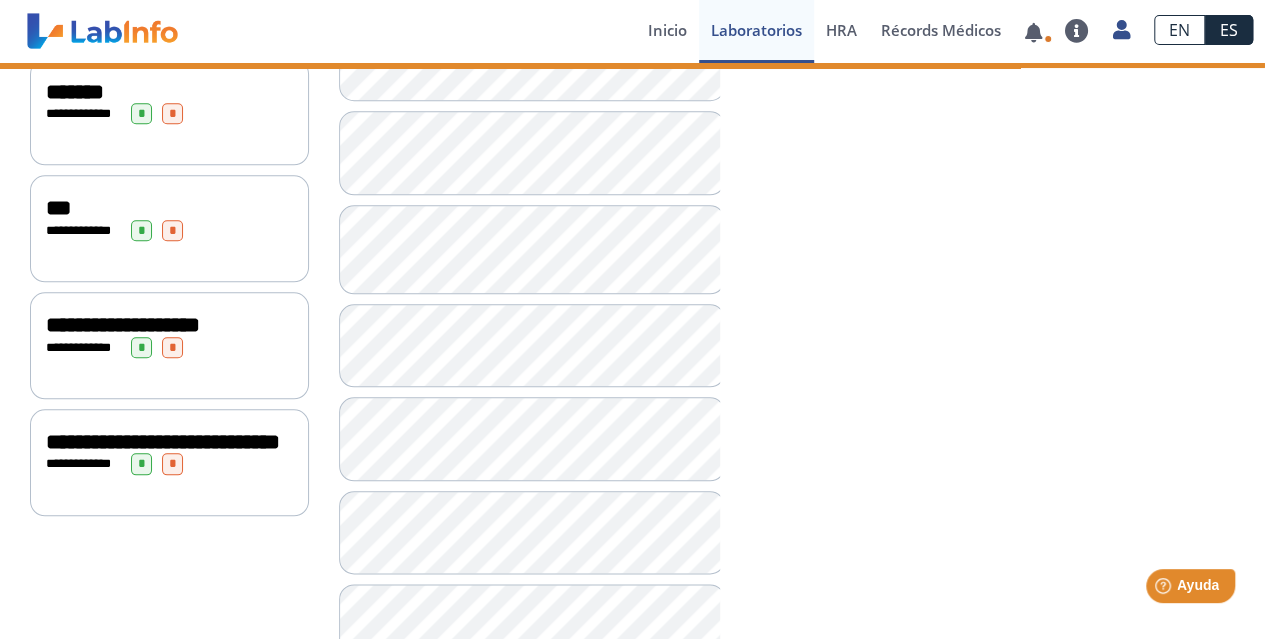 click on "*" 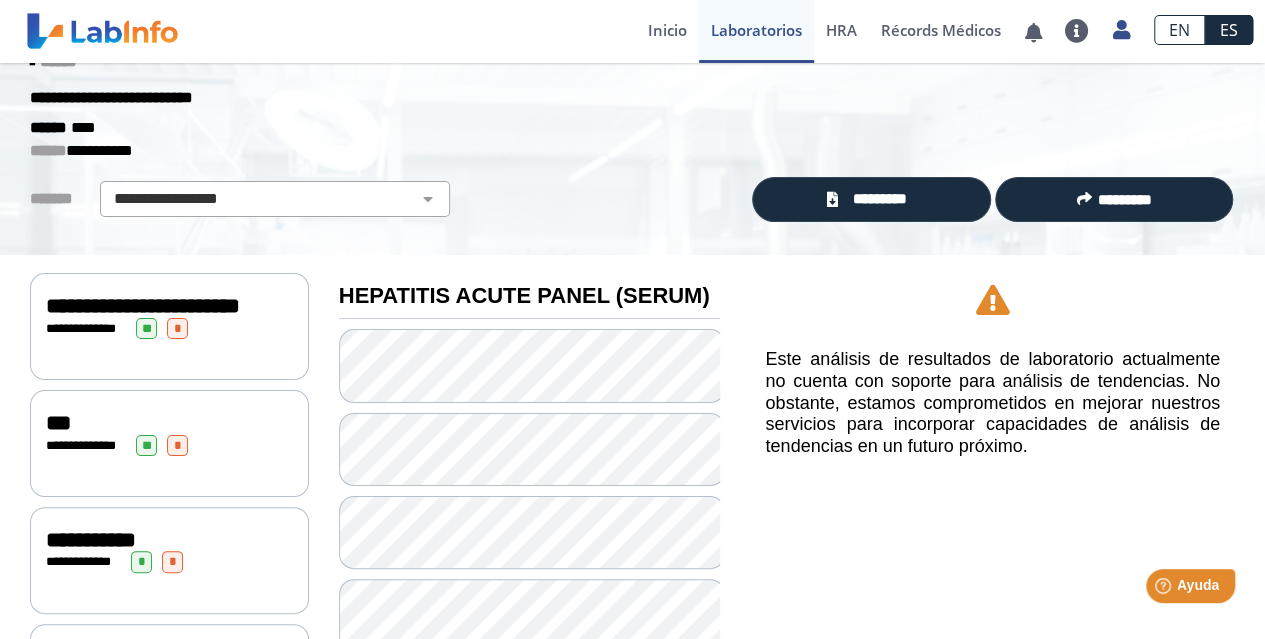 scroll, scrollTop: 0, scrollLeft: 0, axis: both 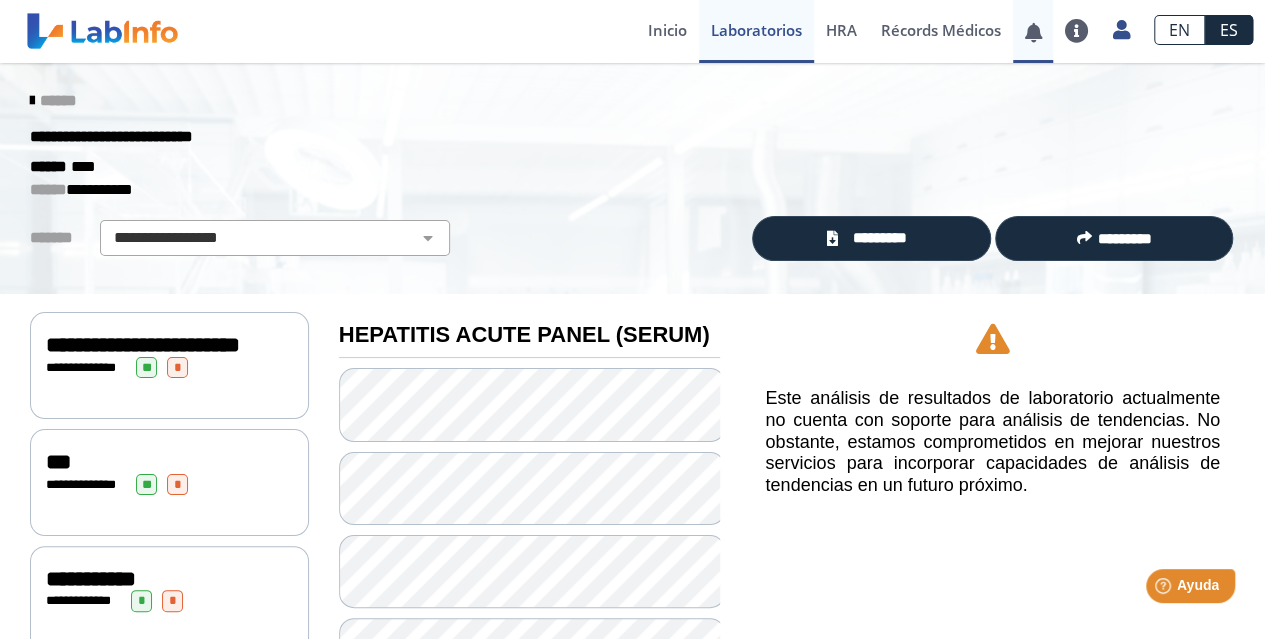 click at bounding box center [1033, 32] 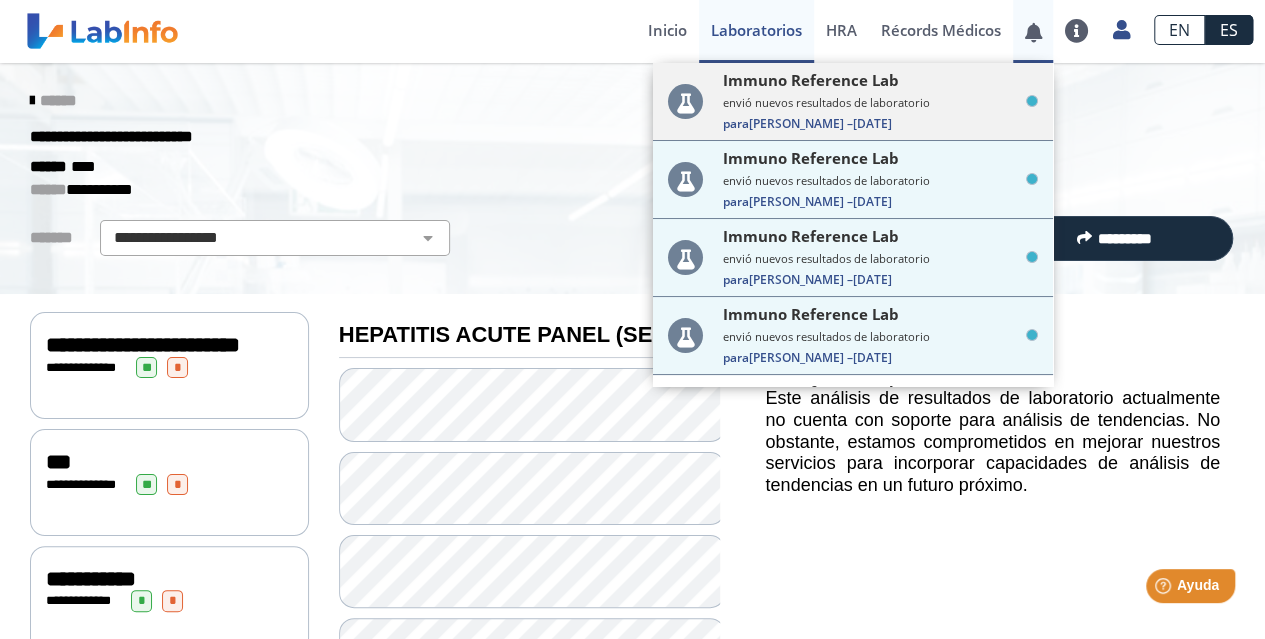 click on "envió nuevos resultados de laboratorio" at bounding box center (880, 102) 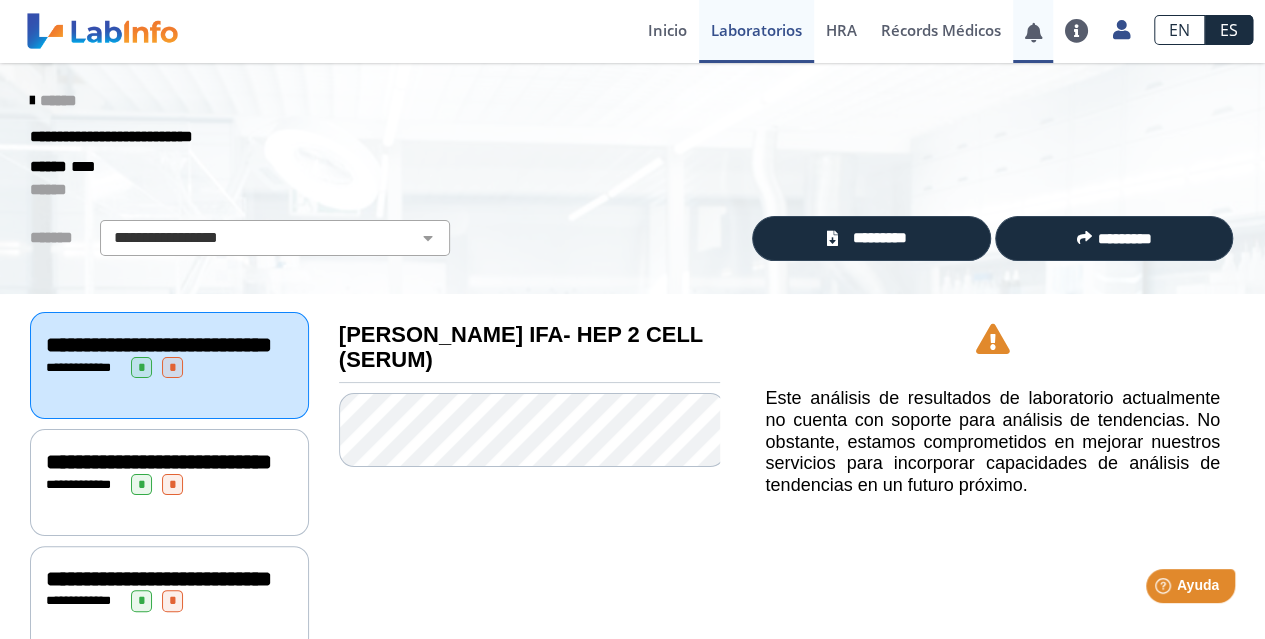 click at bounding box center [1033, 32] 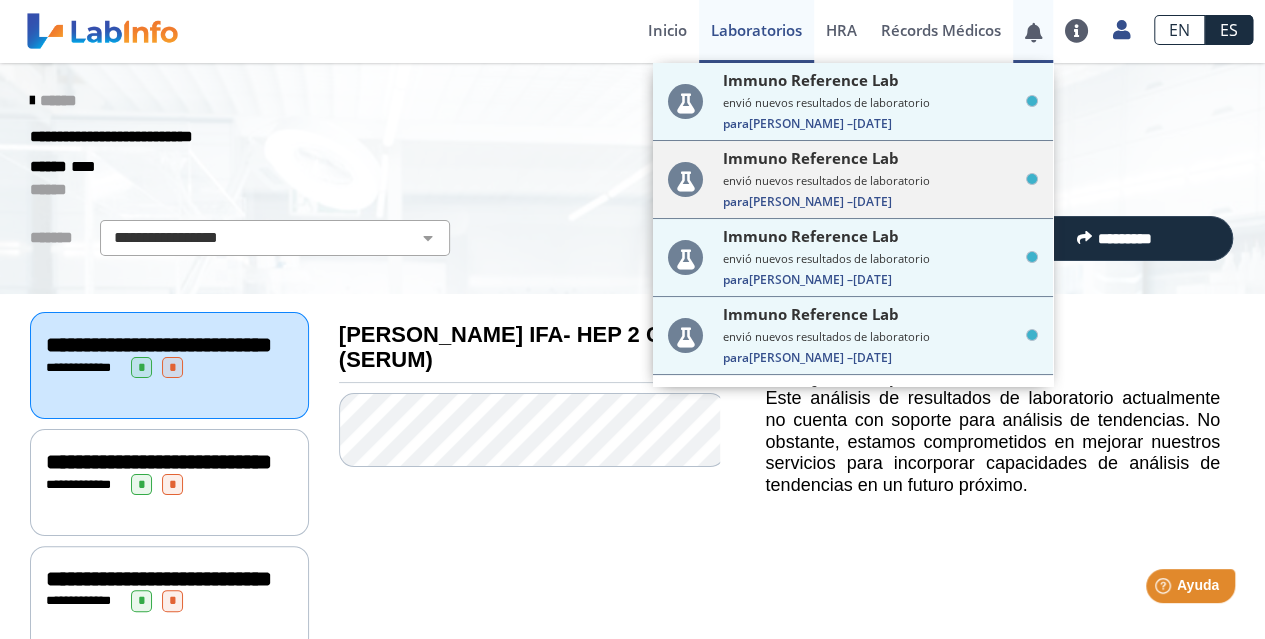 click on "Immuno Reference Lab" at bounding box center (811, 158) 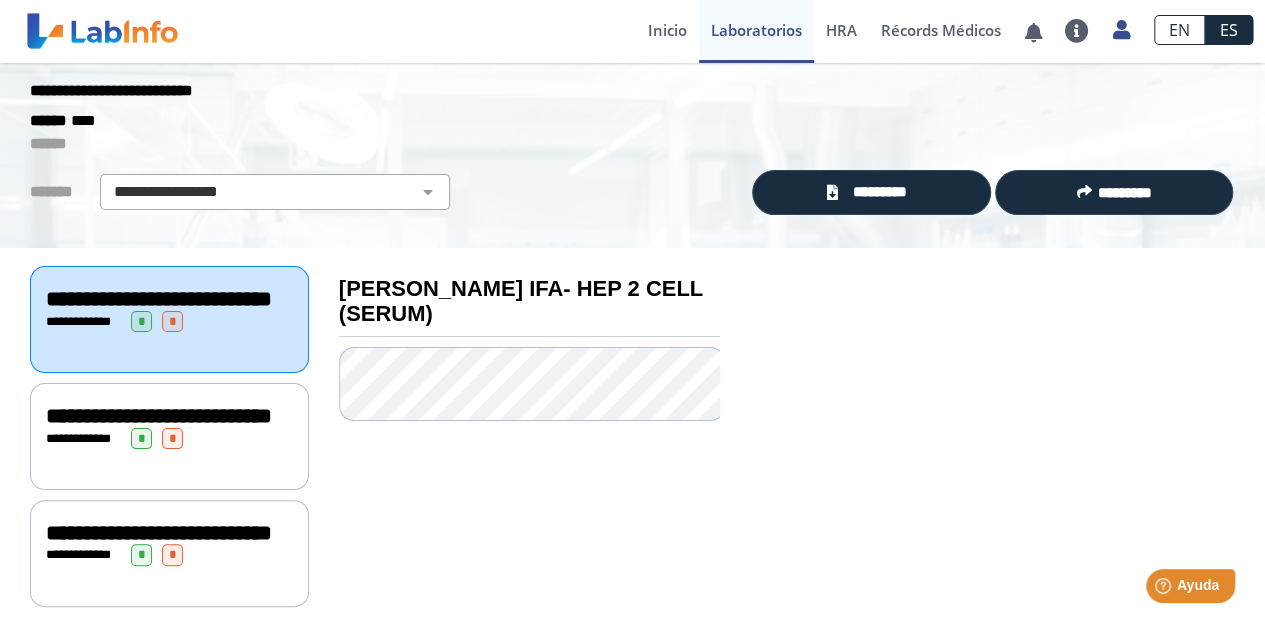 scroll, scrollTop: 109, scrollLeft: 0, axis: vertical 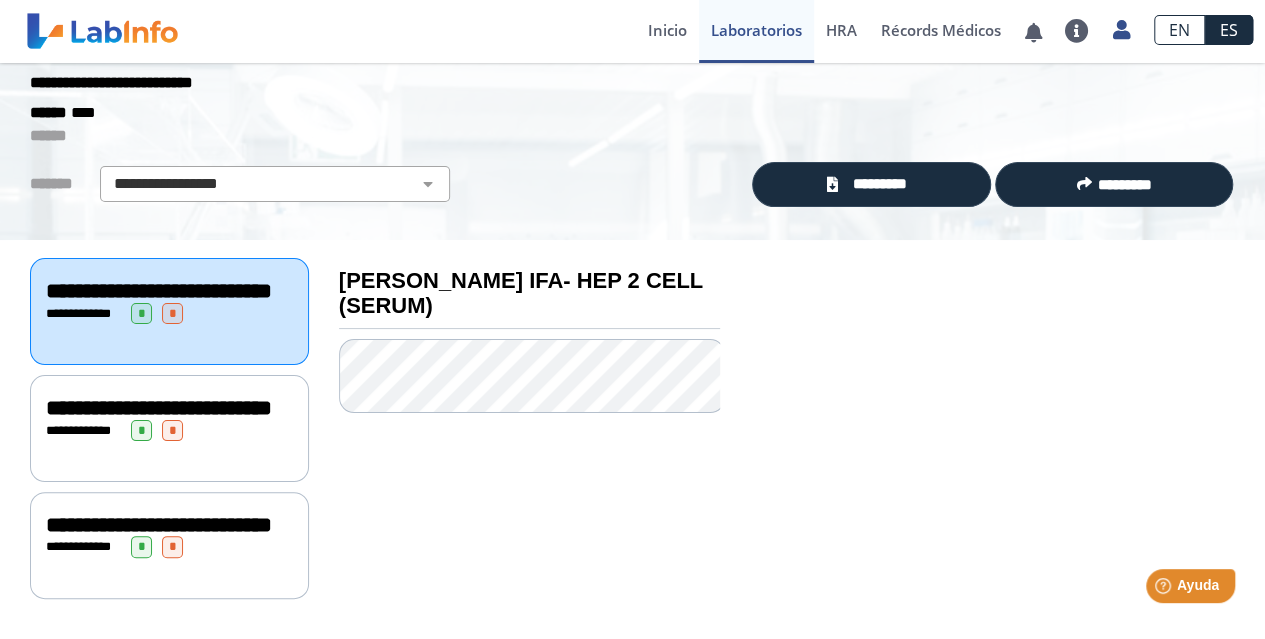 click on "**********" 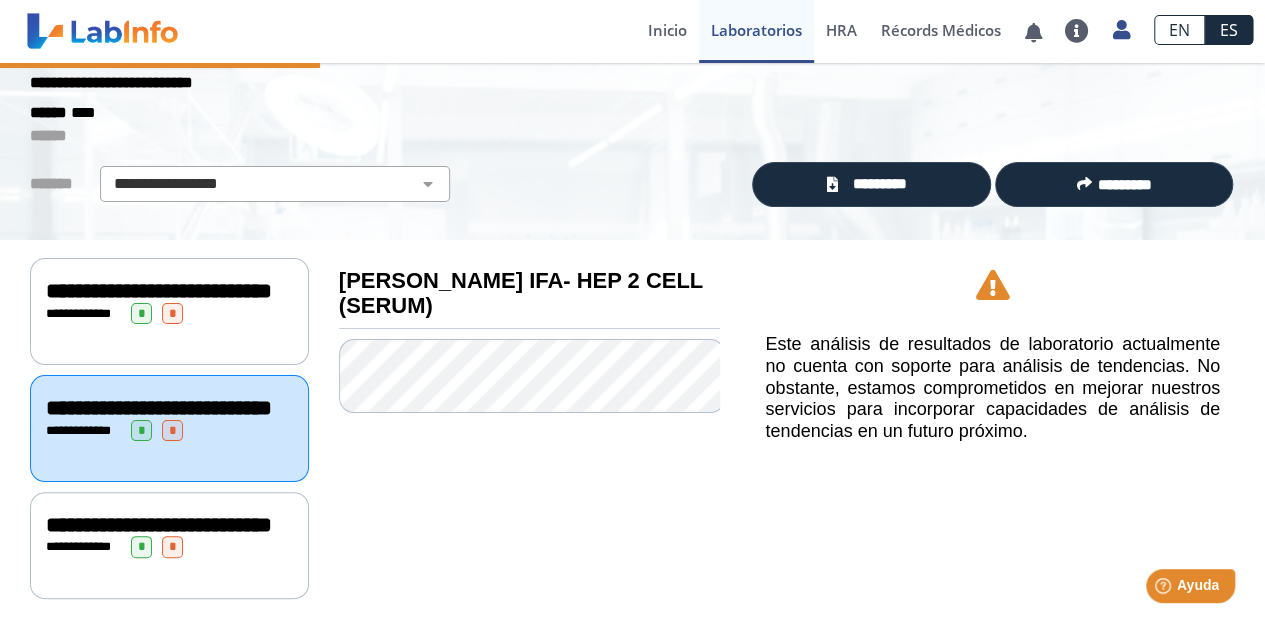 click on "**********" 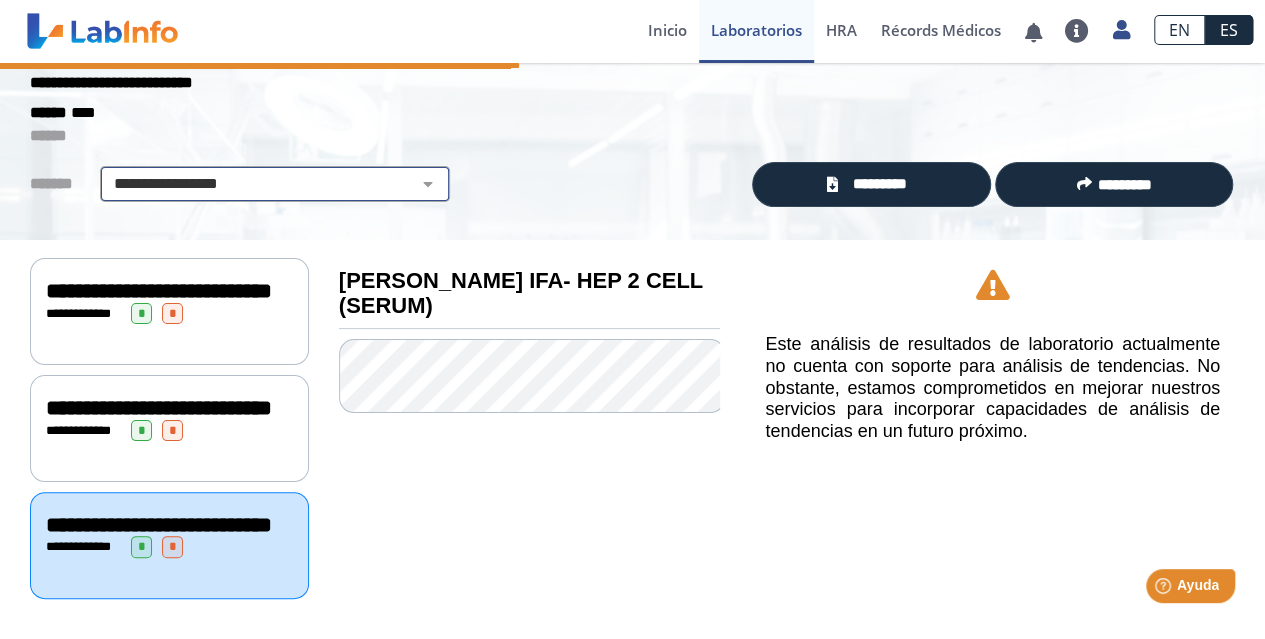 click on "**********" 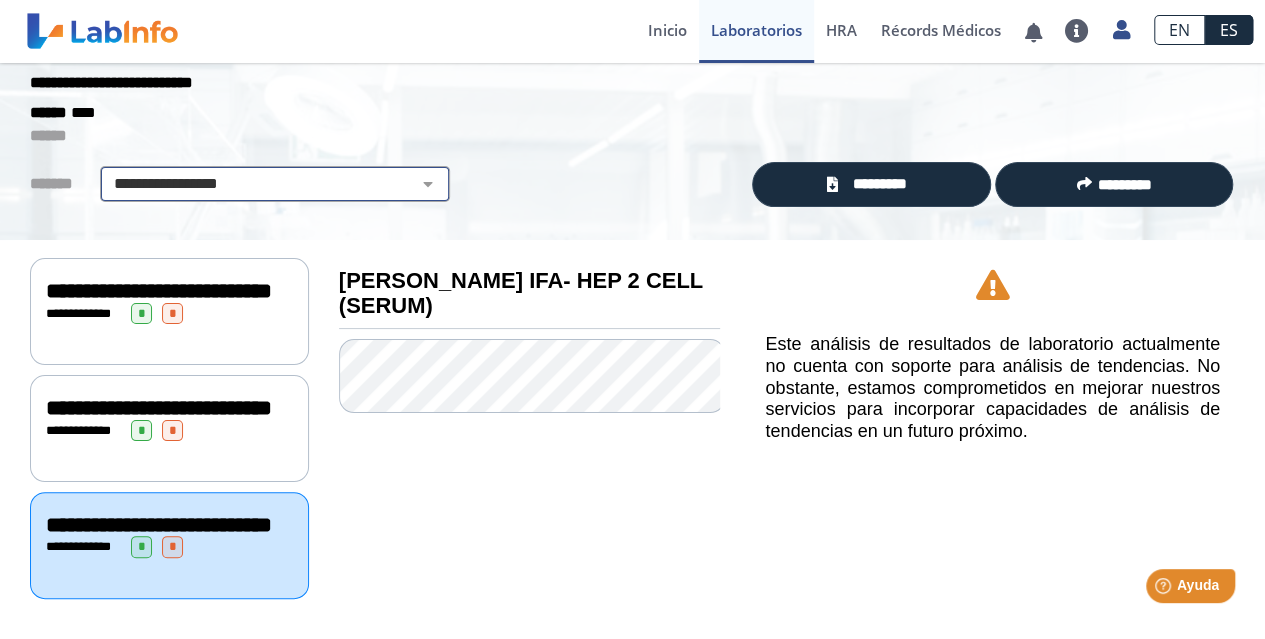 click on "**********" 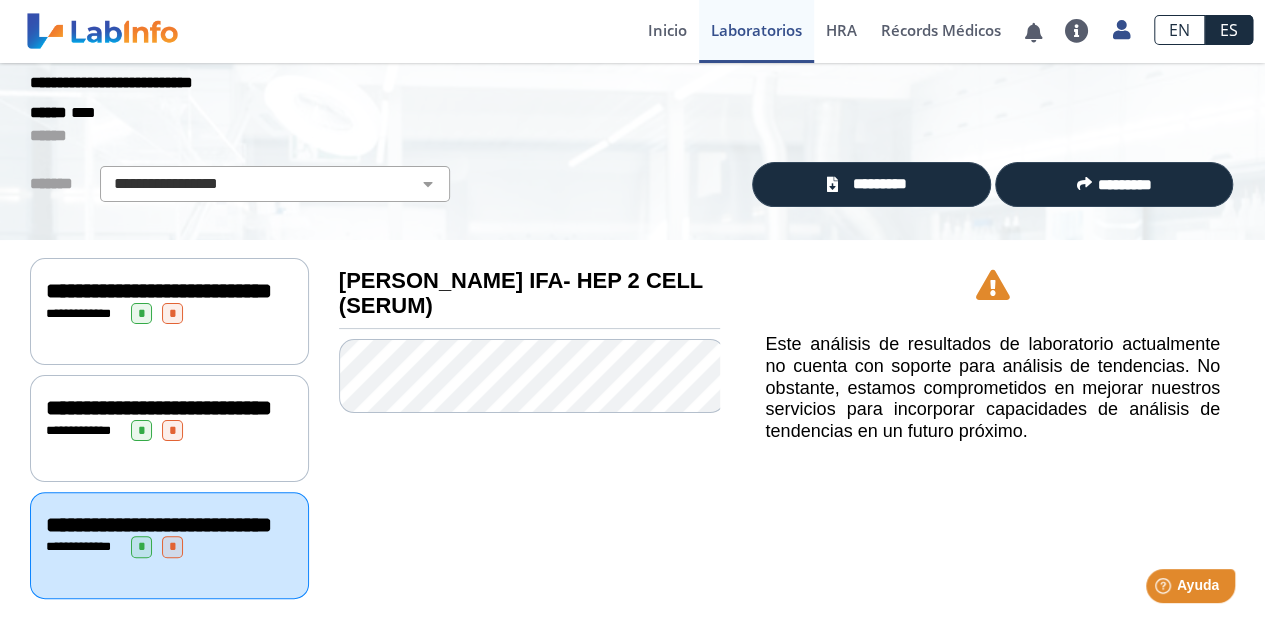 drag, startPoint x: 1248, startPoint y: 238, endPoint x: 1250, endPoint y: 64, distance: 174.01149 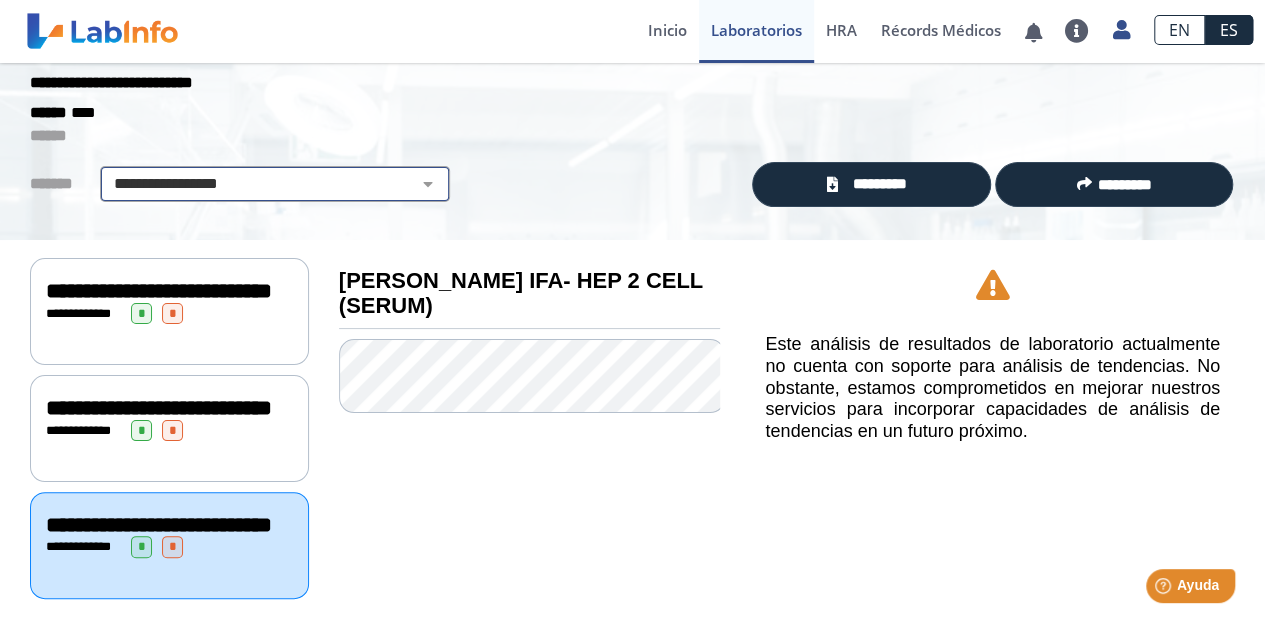 click on "**********" 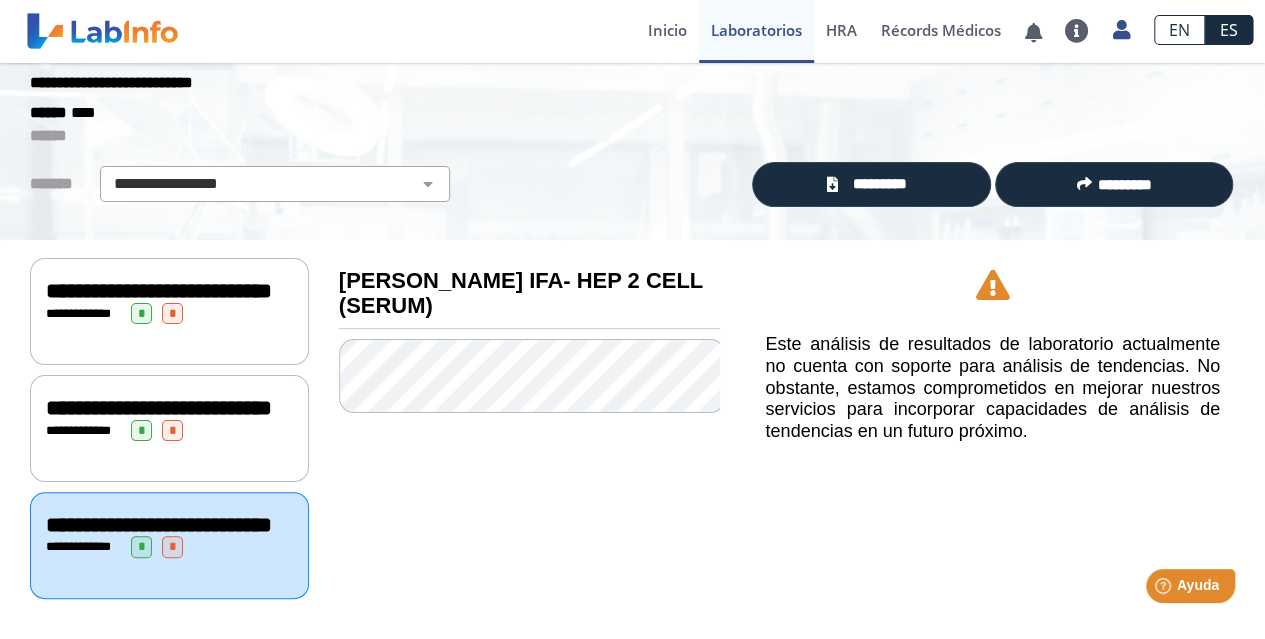 click on "**********" 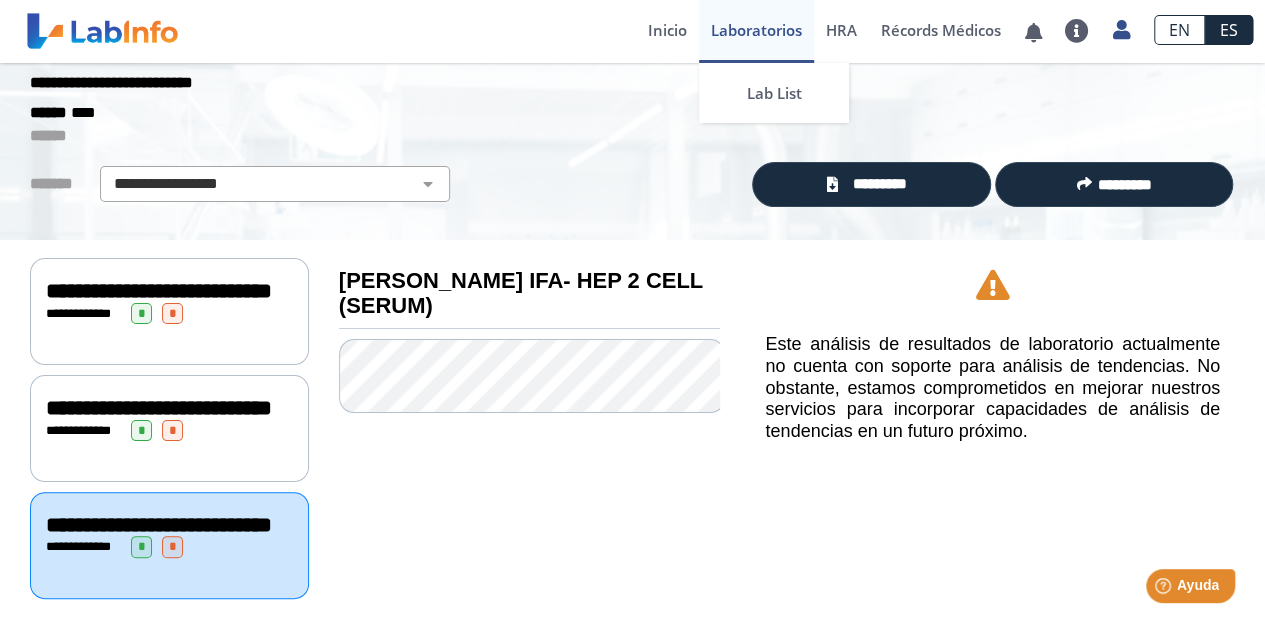 click on "Laboratorios" at bounding box center [756, 31] 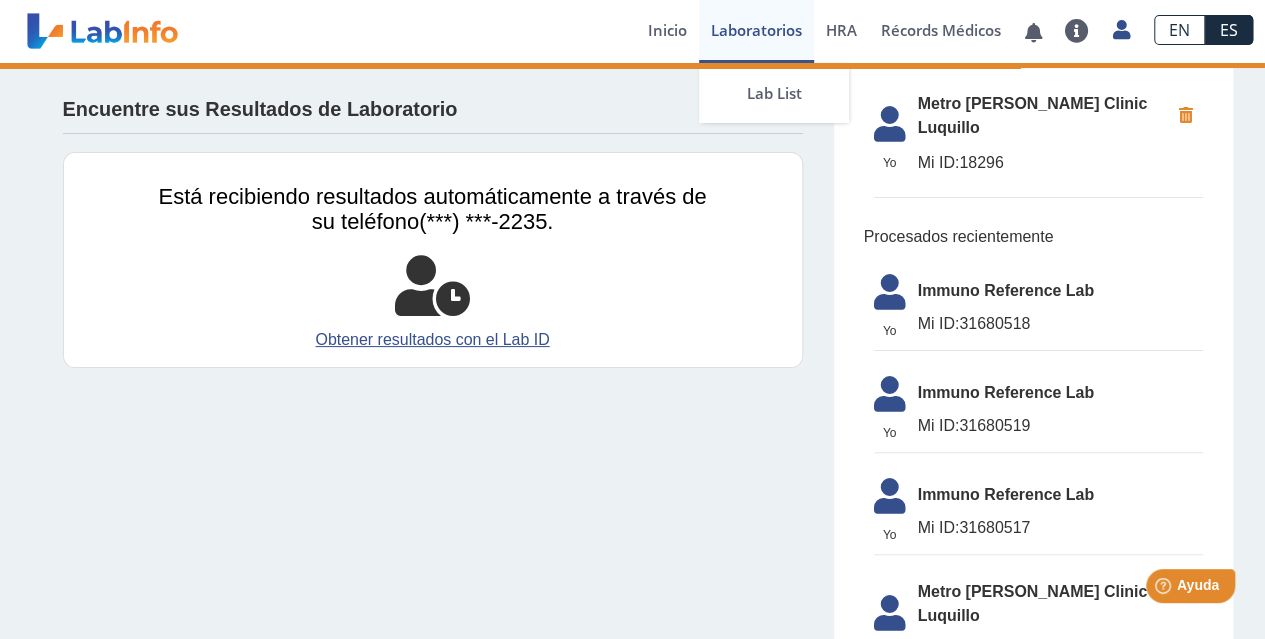 scroll, scrollTop: 49, scrollLeft: 0, axis: vertical 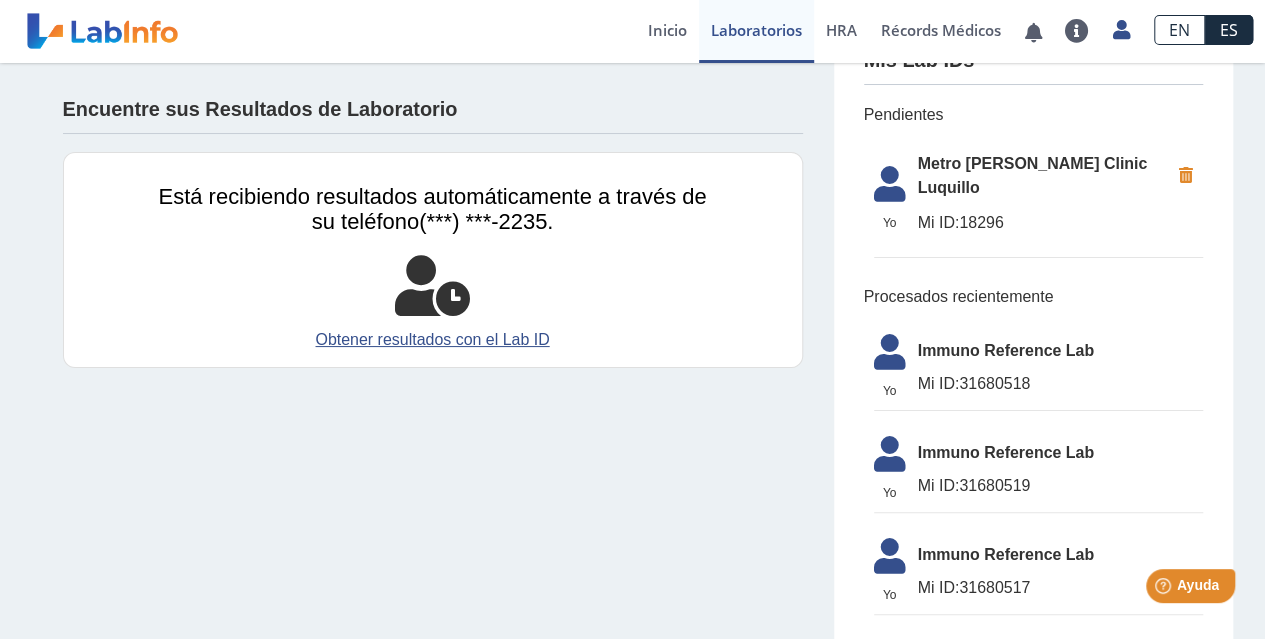 click on "Encuentre sus Resultados de Laboratorio" 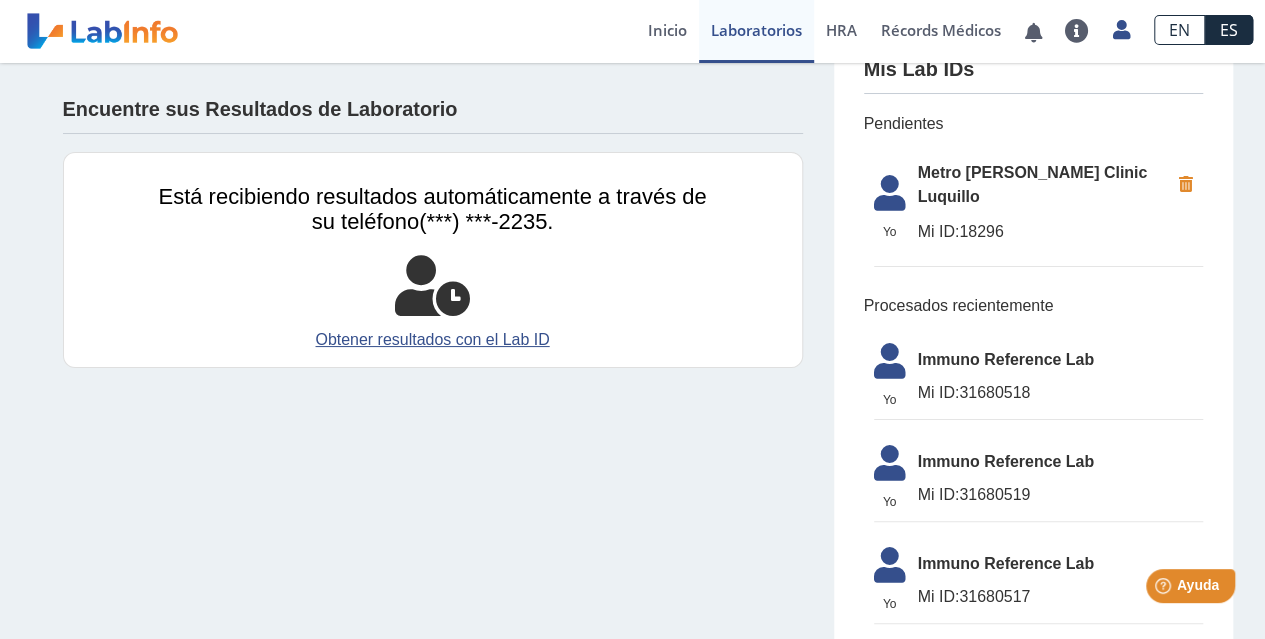 scroll, scrollTop: 0, scrollLeft: 0, axis: both 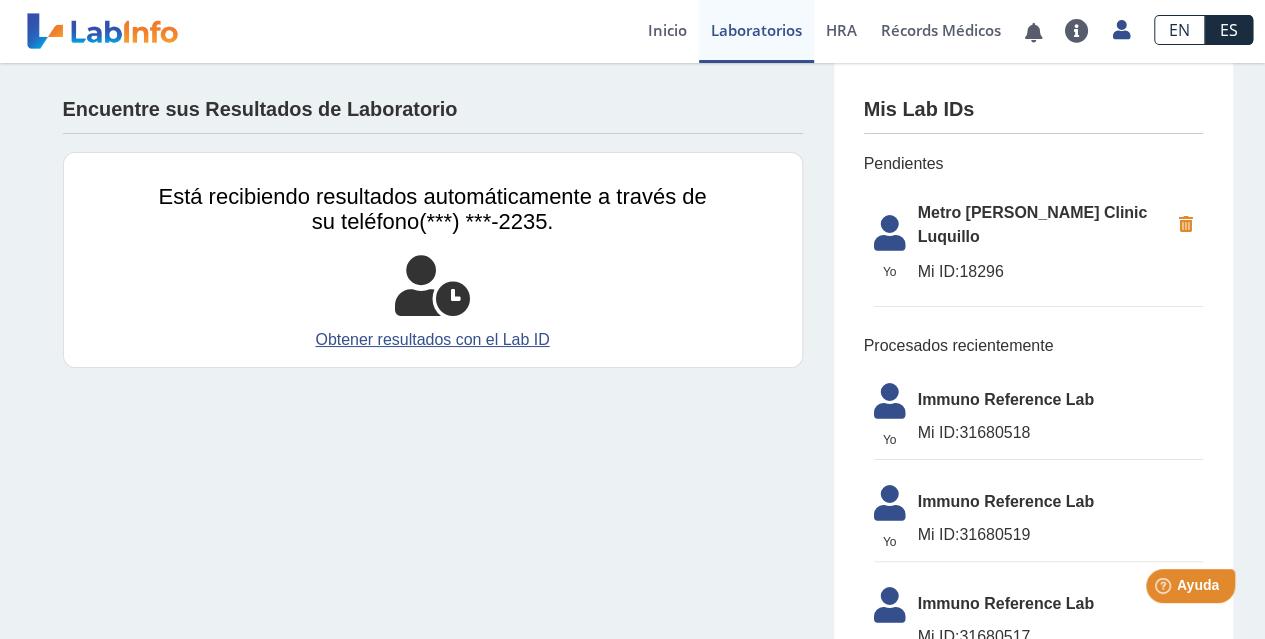 click on "Yo   Yo  Metro [PERSON_NAME] Clinic Luquillo Mi ID:  18296" 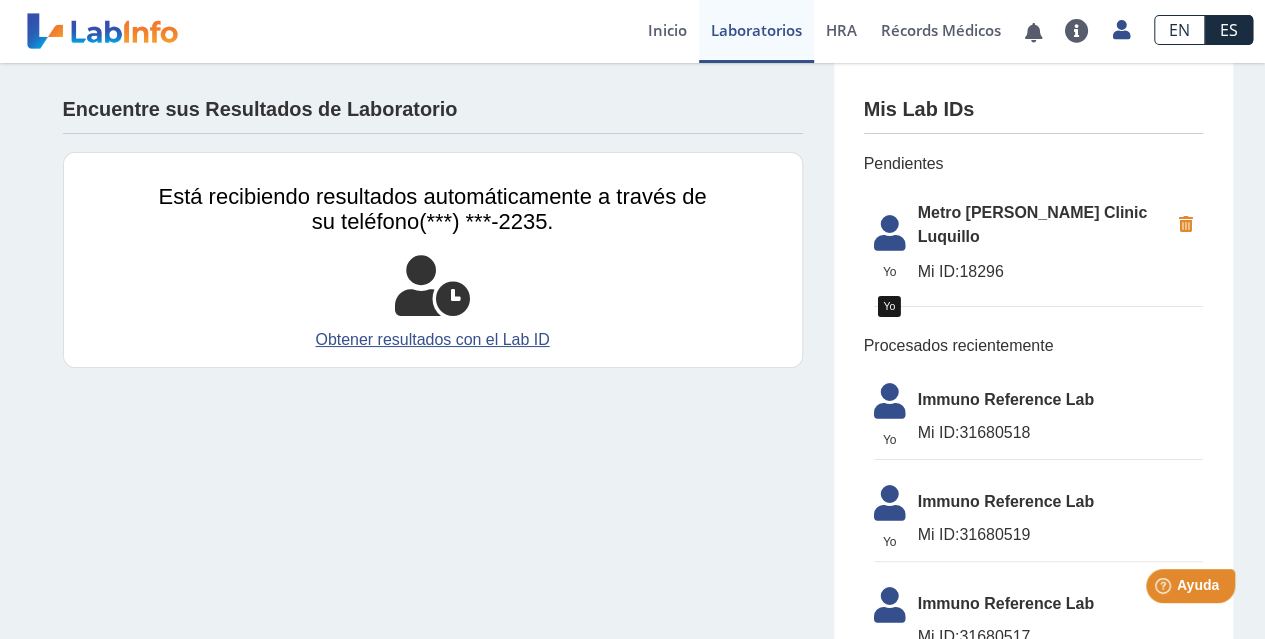 click 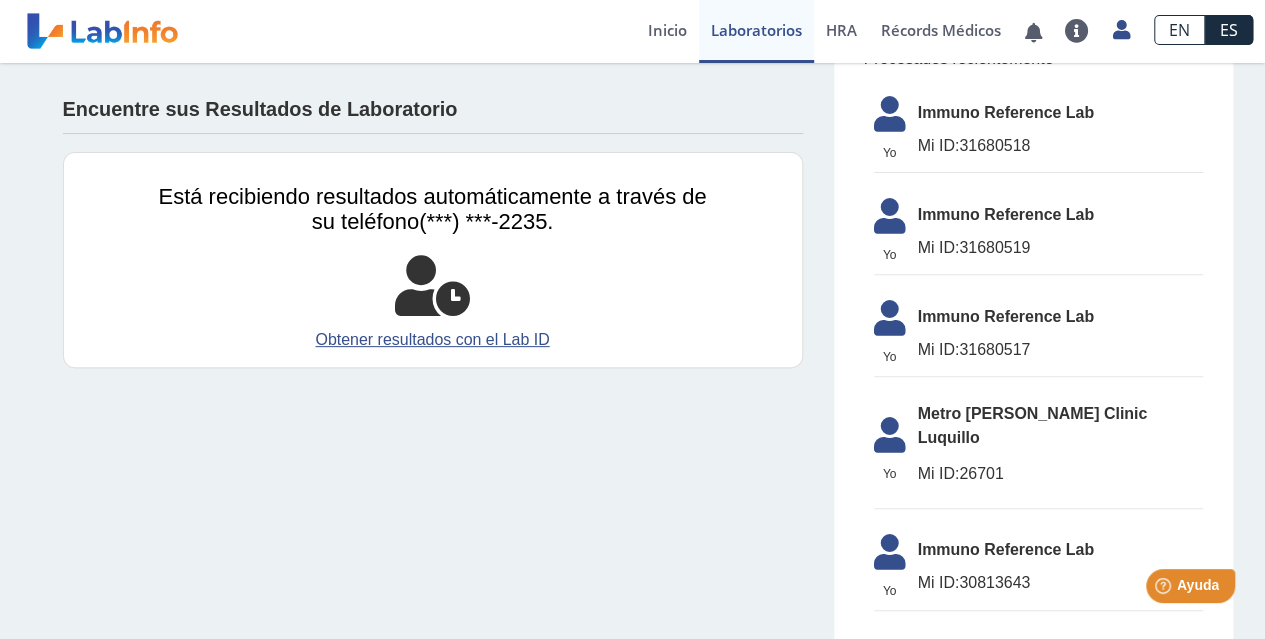 scroll, scrollTop: 0, scrollLeft: 0, axis: both 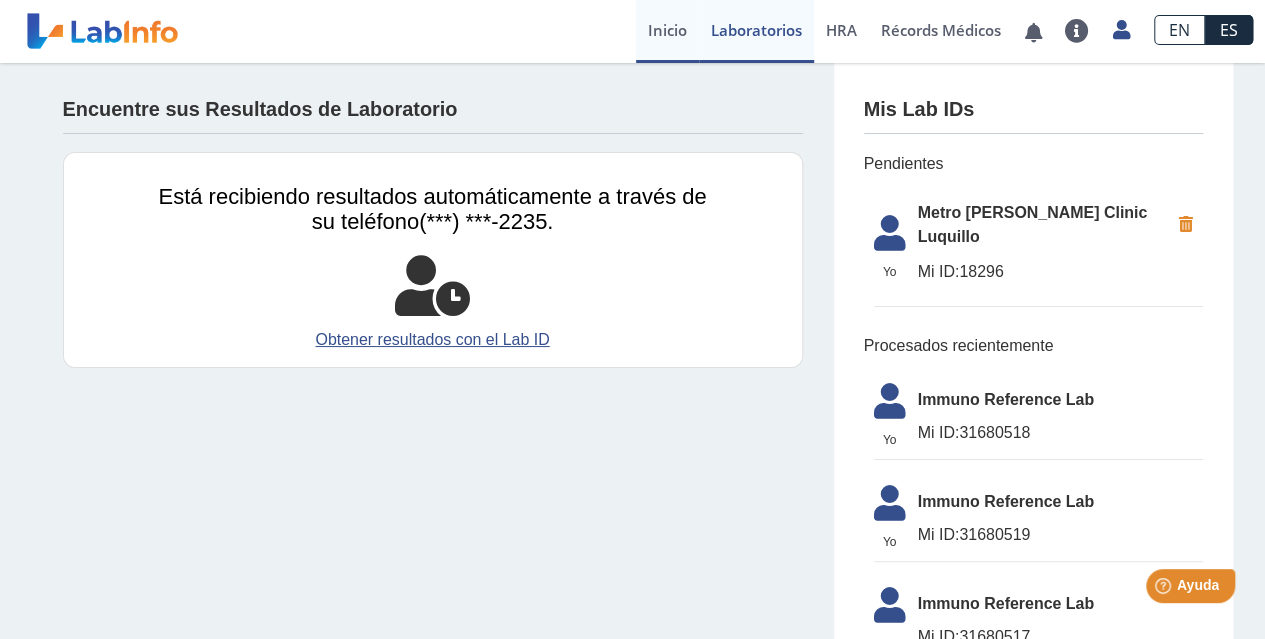 click on "Inicio" at bounding box center [667, 31] 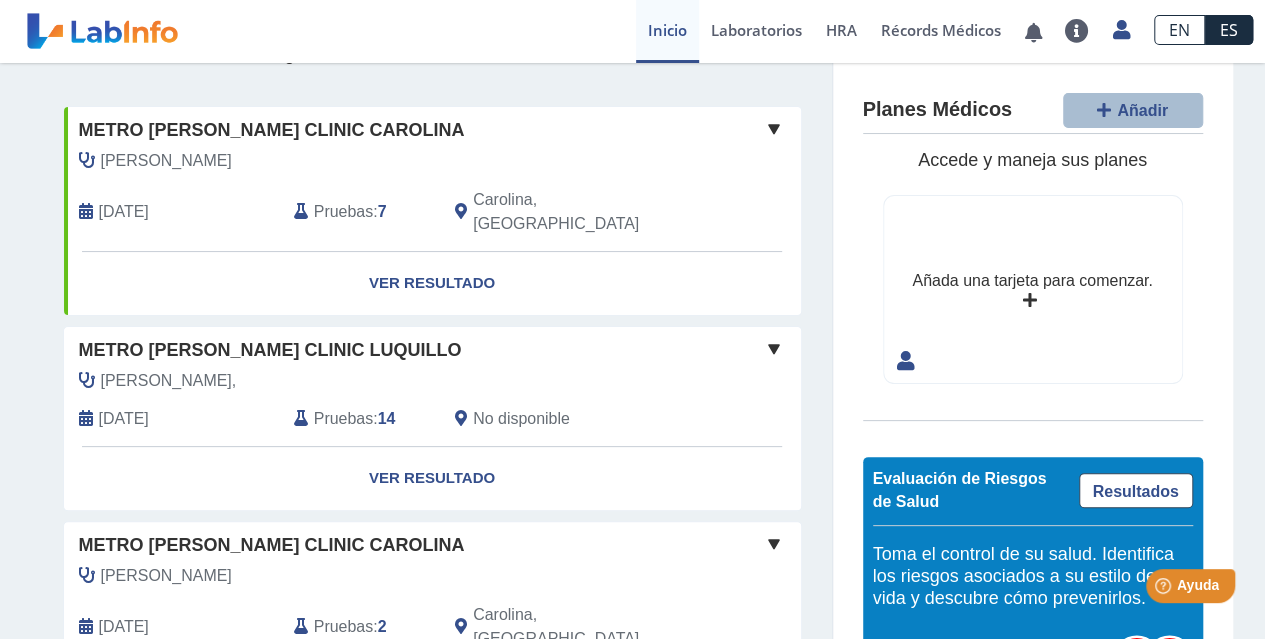 scroll, scrollTop: 103, scrollLeft: 0, axis: vertical 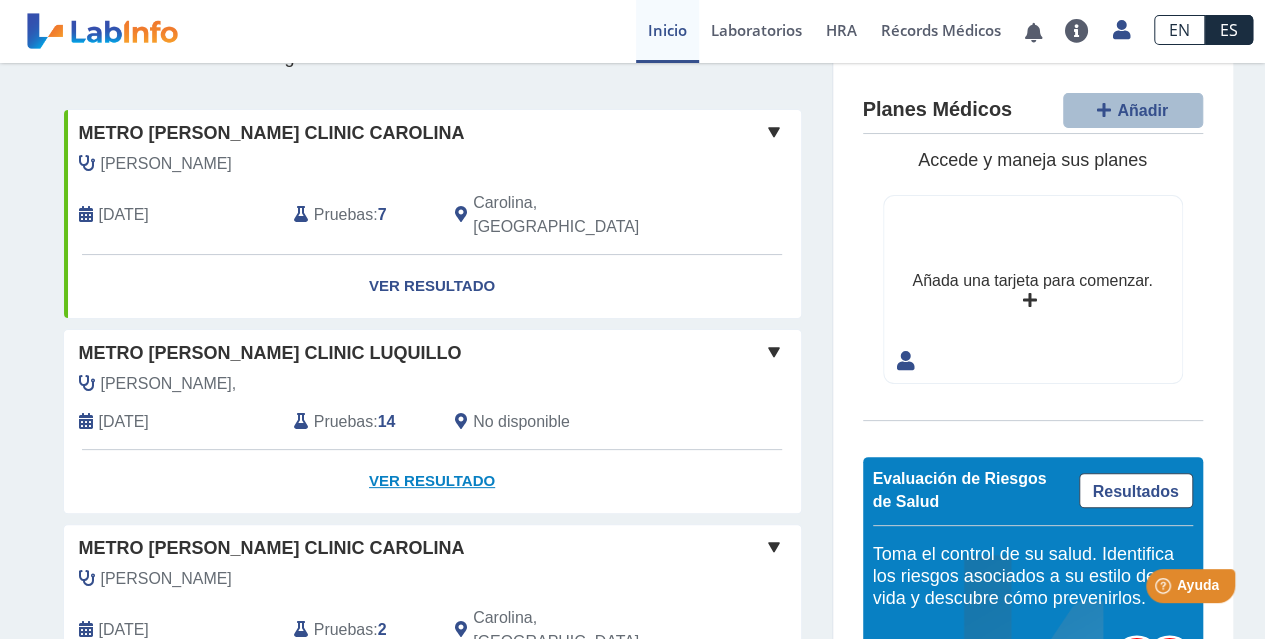 click on "Ver Resultado" 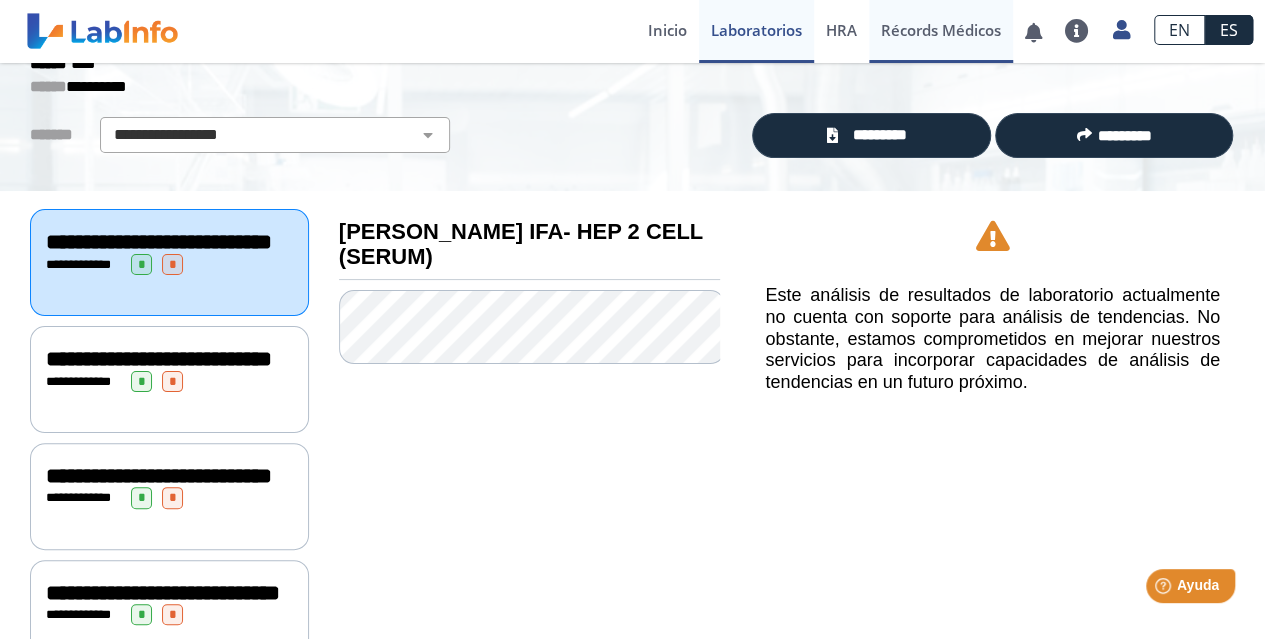 click on "Récords Médicos" at bounding box center [941, 31] 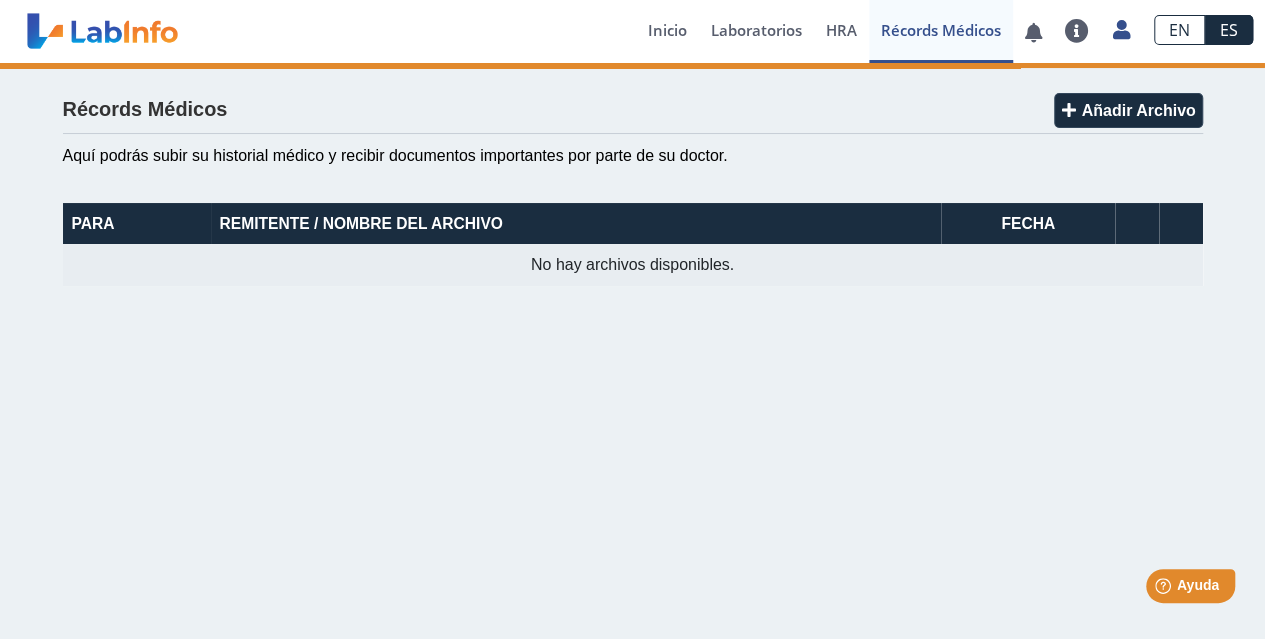 scroll, scrollTop: 0, scrollLeft: 0, axis: both 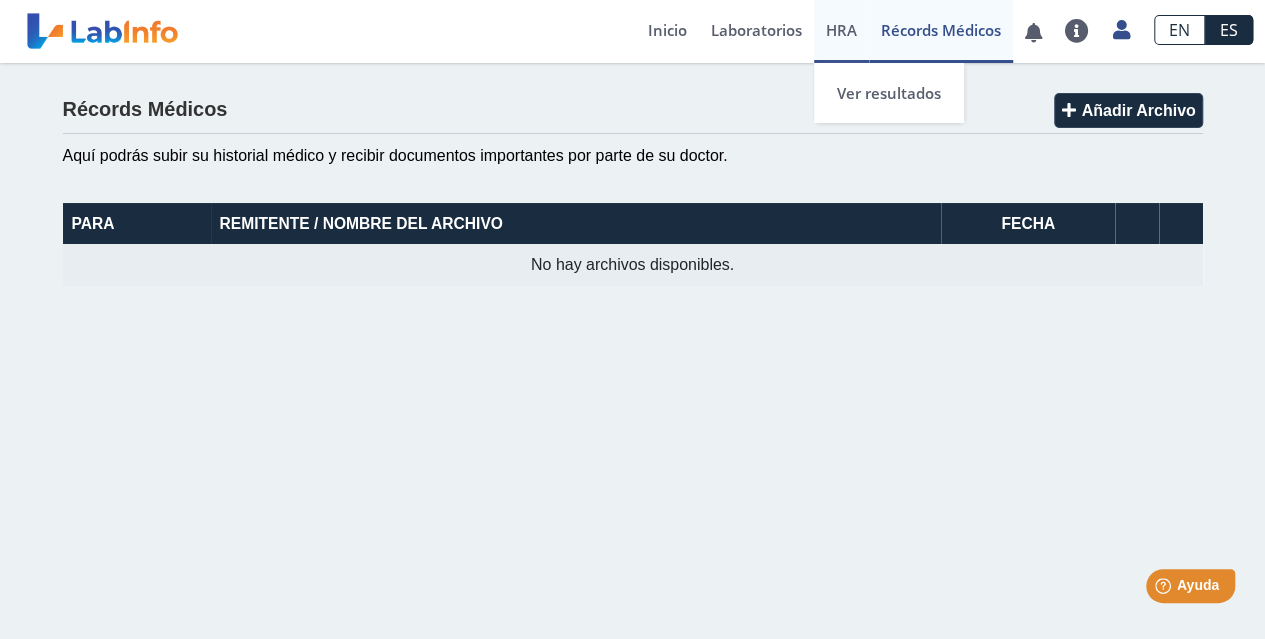 click on "HRA" at bounding box center [841, 30] 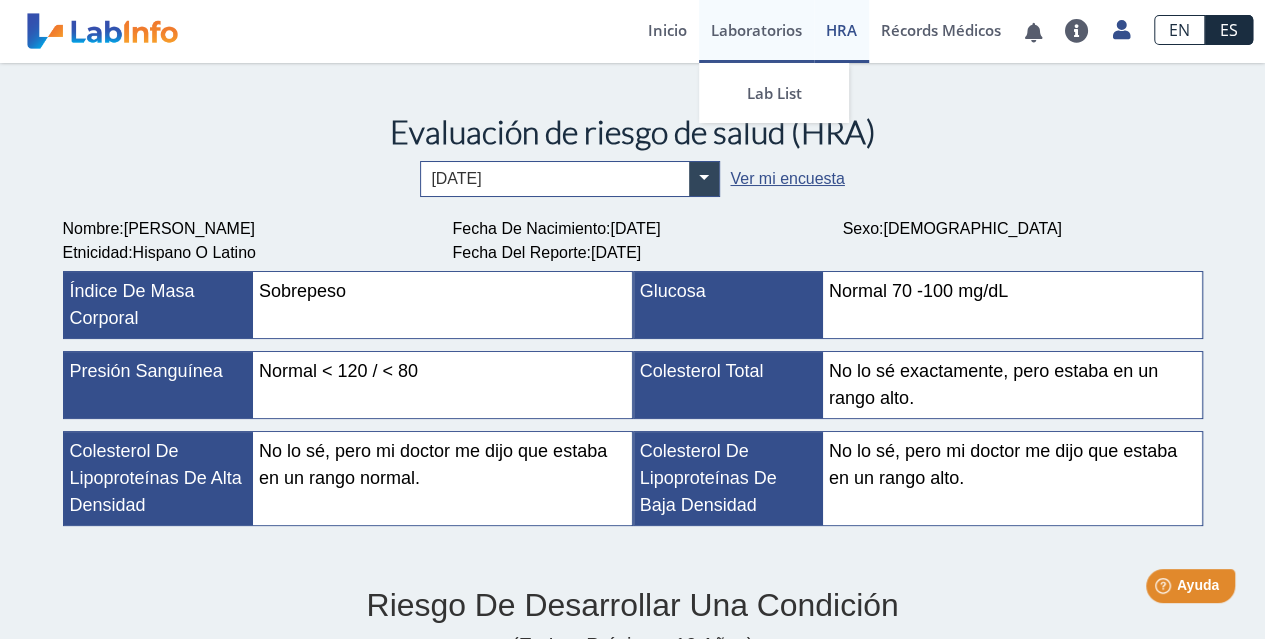 click on "Laboratorios" at bounding box center (756, 31) 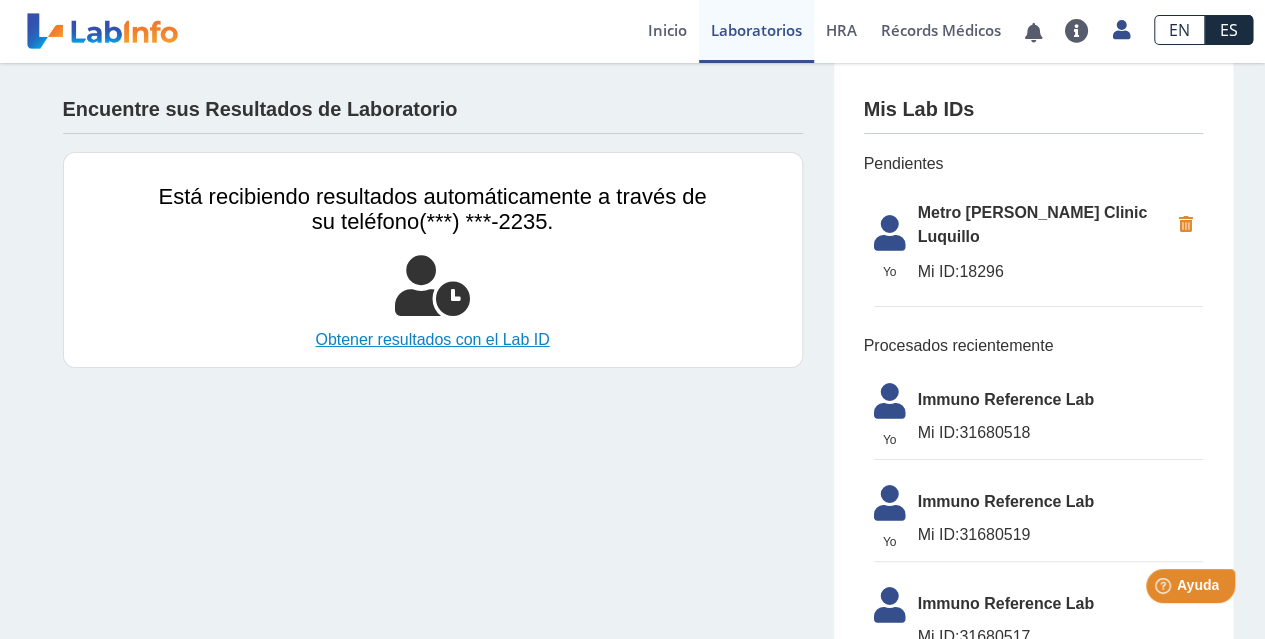 click on "Obtener resultados con el Lab ID" 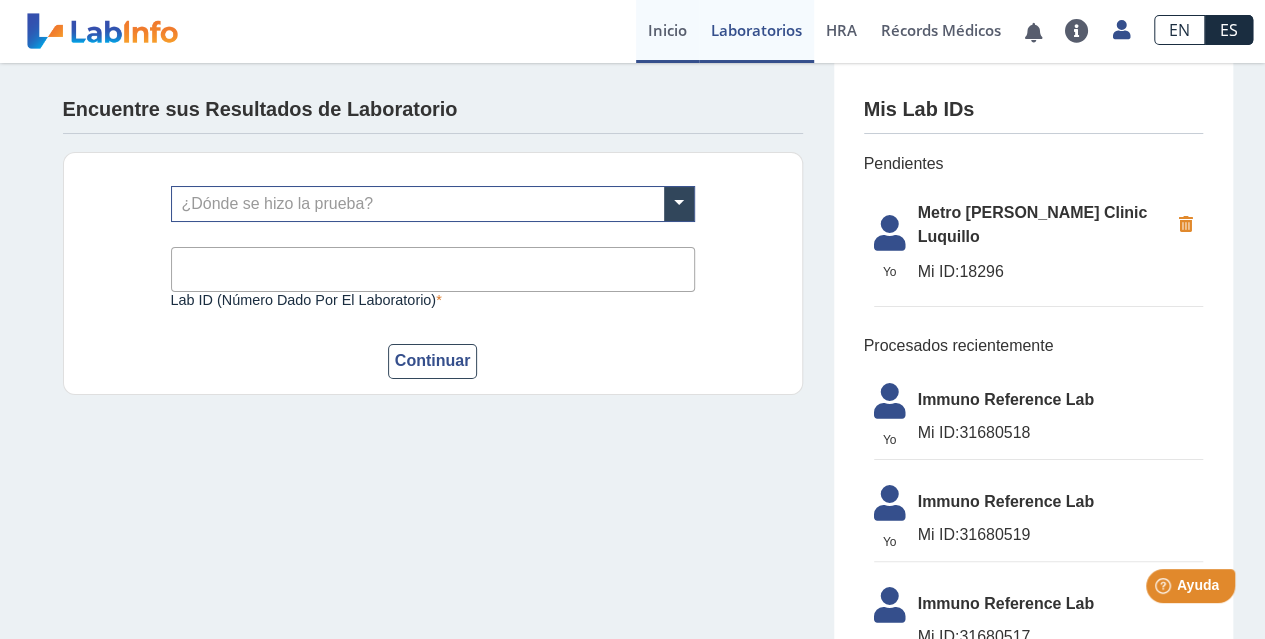 click on "Inicio" at bounding box center [667, 31] 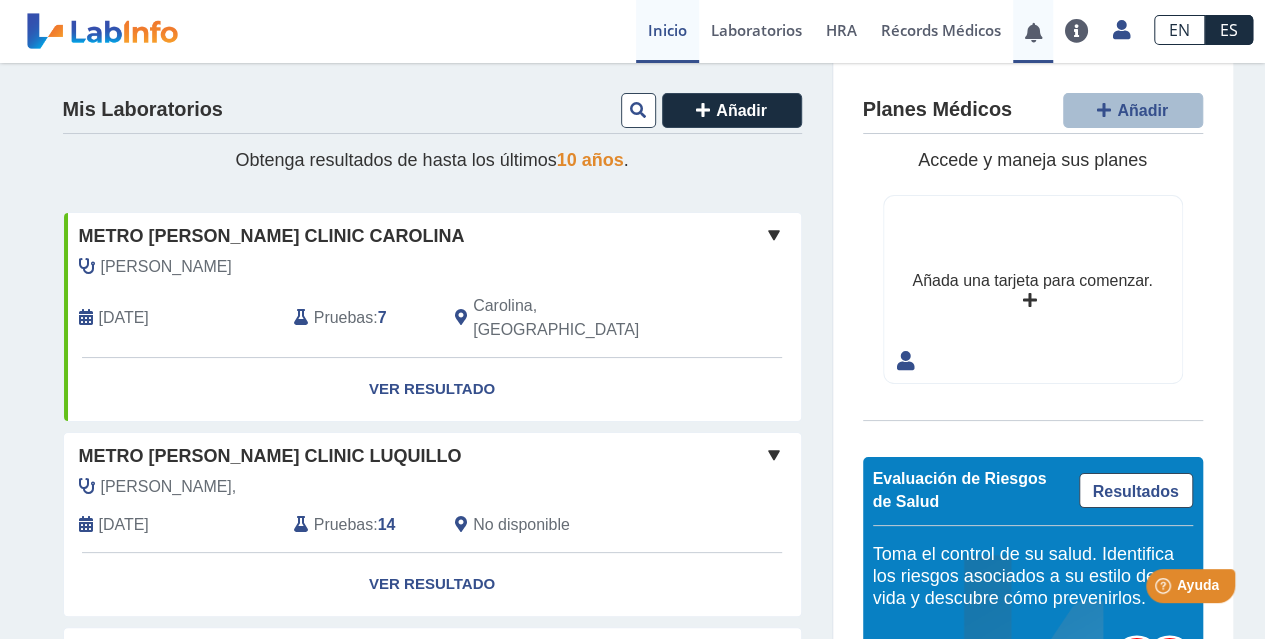 click at bounding box center (1033, 32) 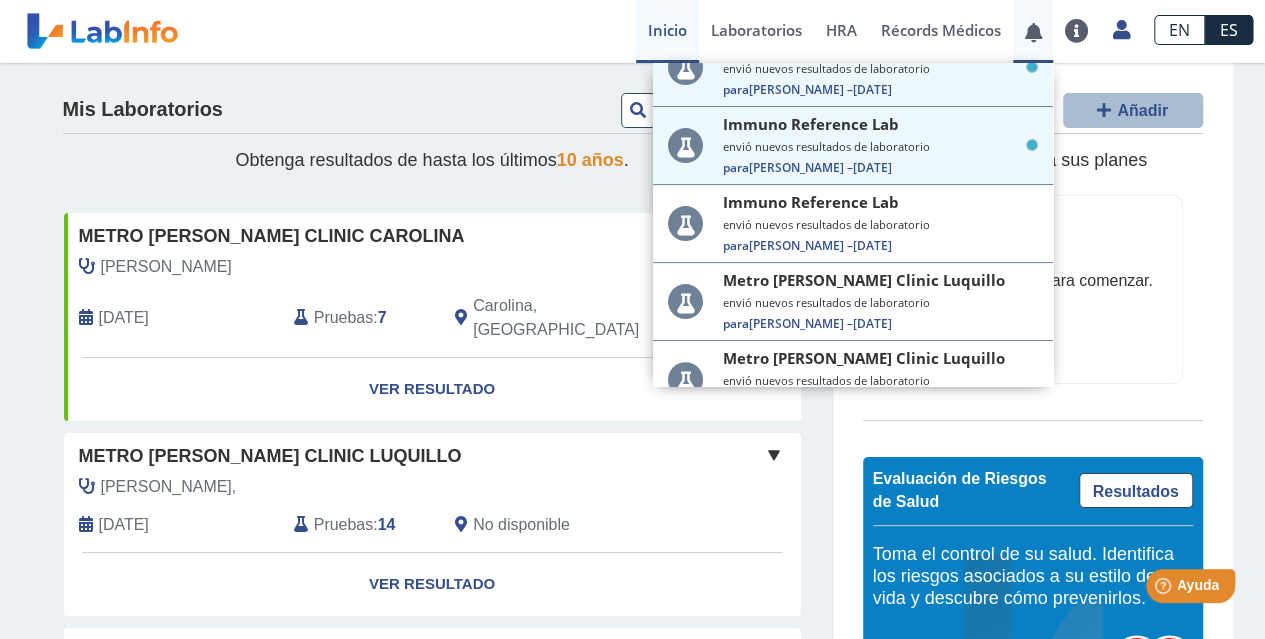 scroll, scrollTop: 176, scrollLeft: 0, axis: vertical 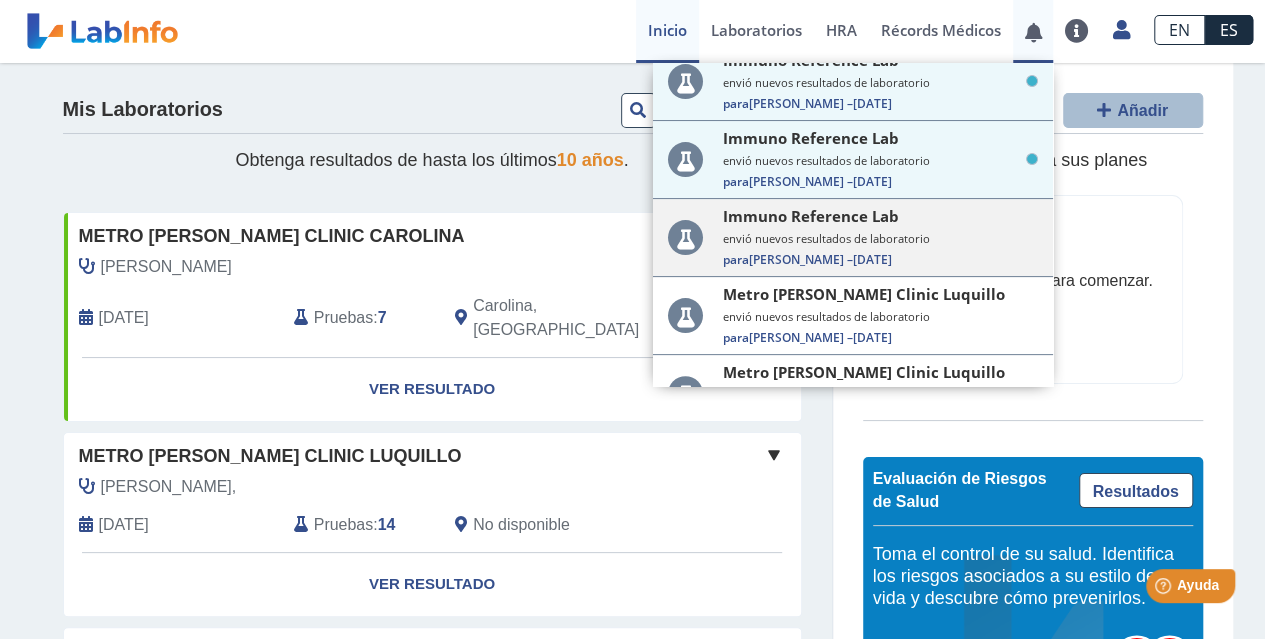 click on "envió nuevos resultados de laboratorio" at bounding box center [880, 238] 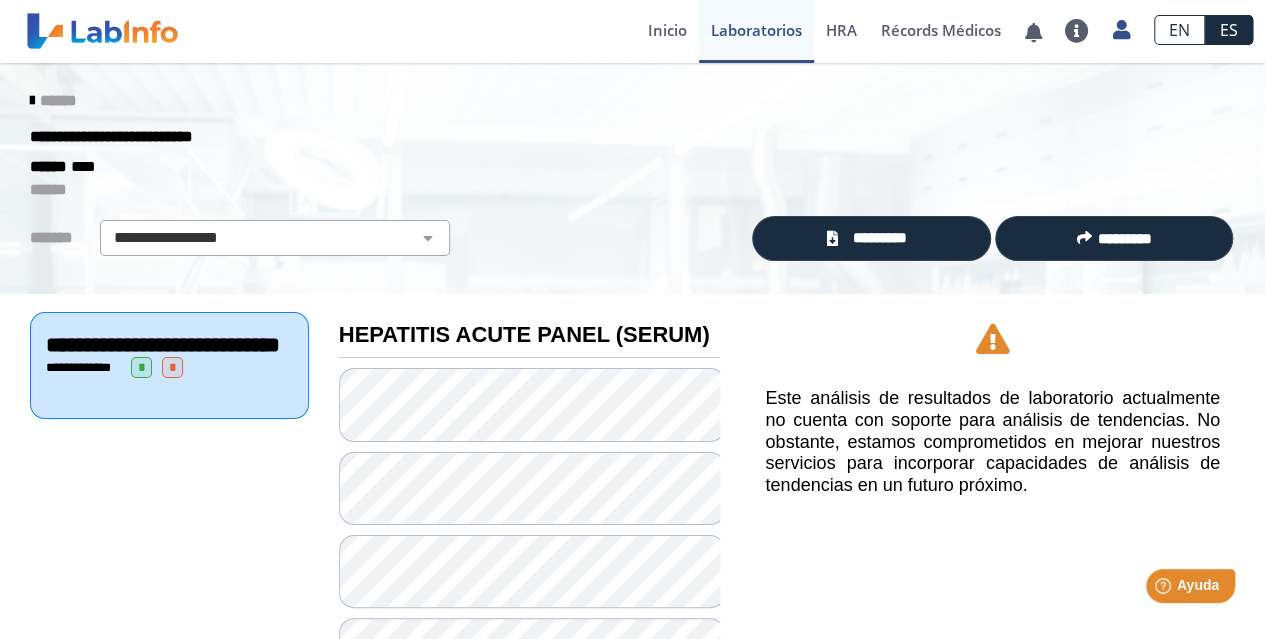 click on "**********" 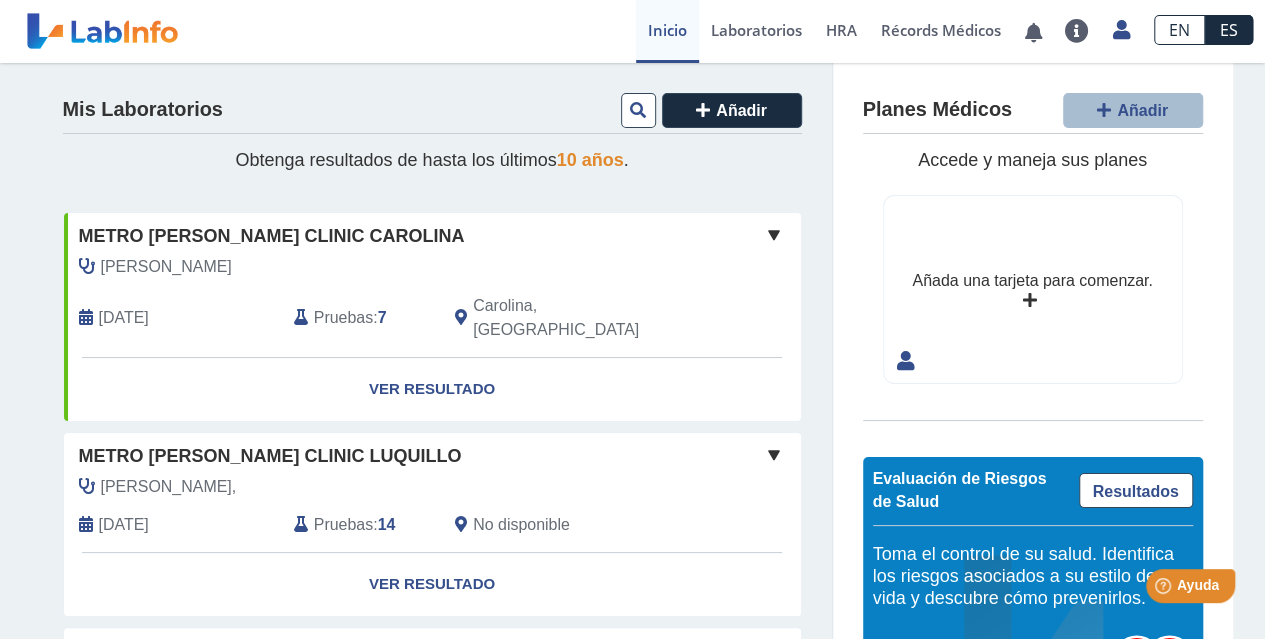 click on "Pruebas" 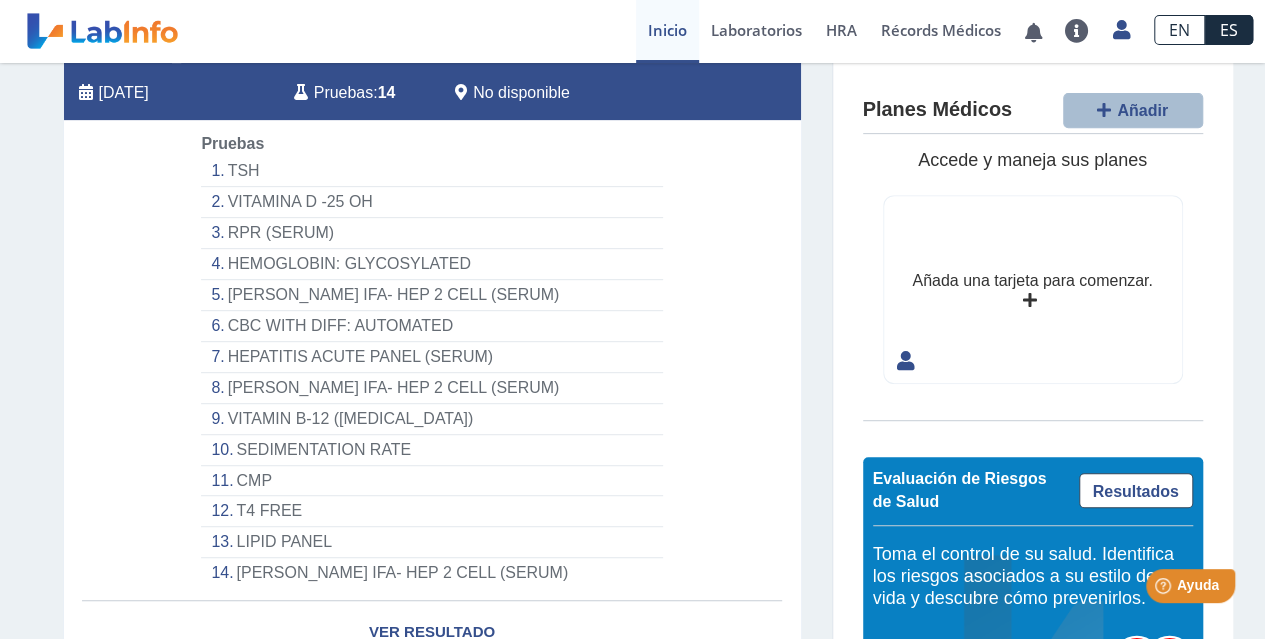 scroll, scrollTop: 429, scrollLeft: 0, axis: vertical 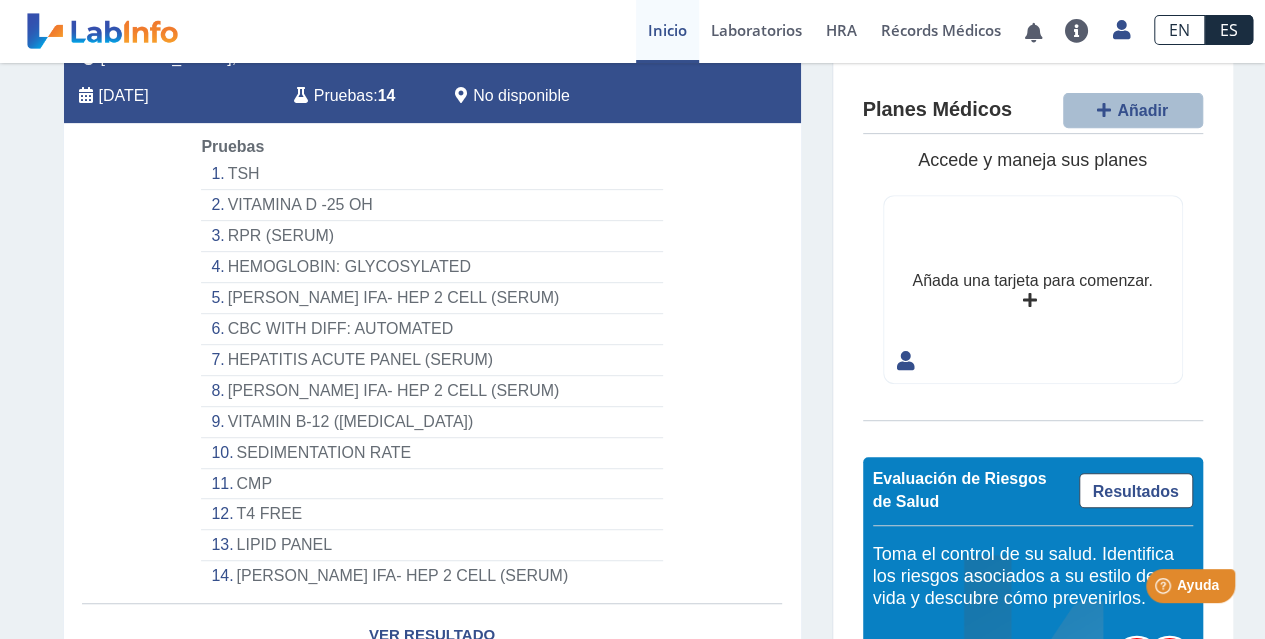 click on "LIPID PANEL" 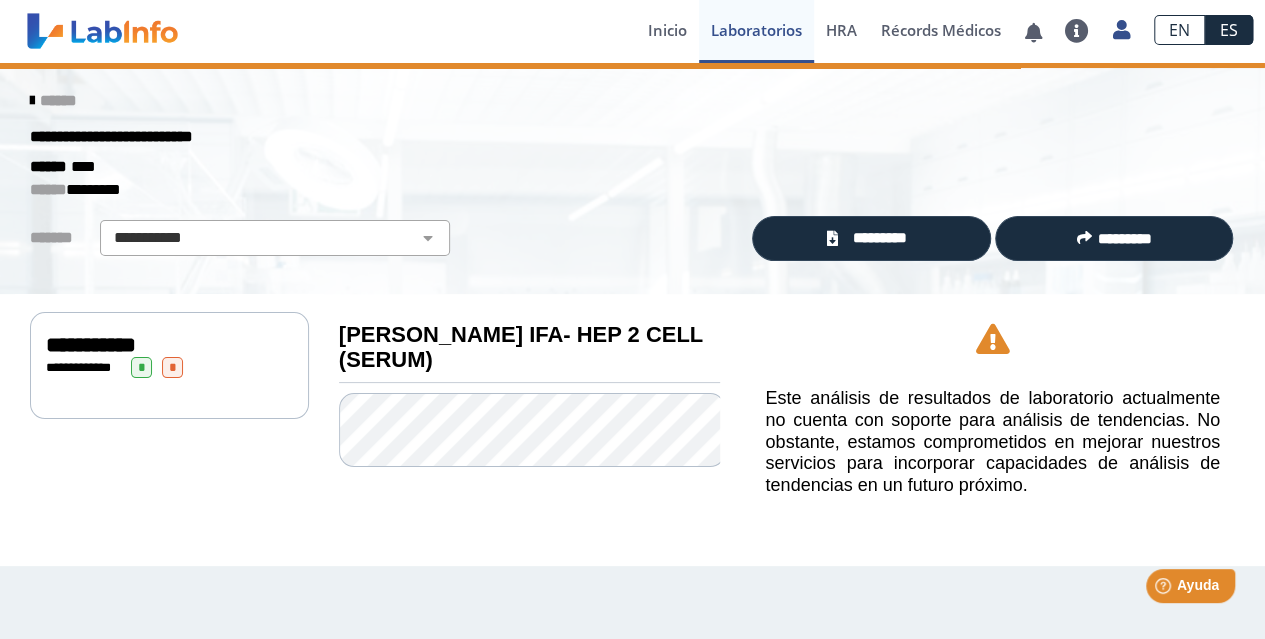 scroll, scrollTop: 0, scrollLeft: 0, axis: both 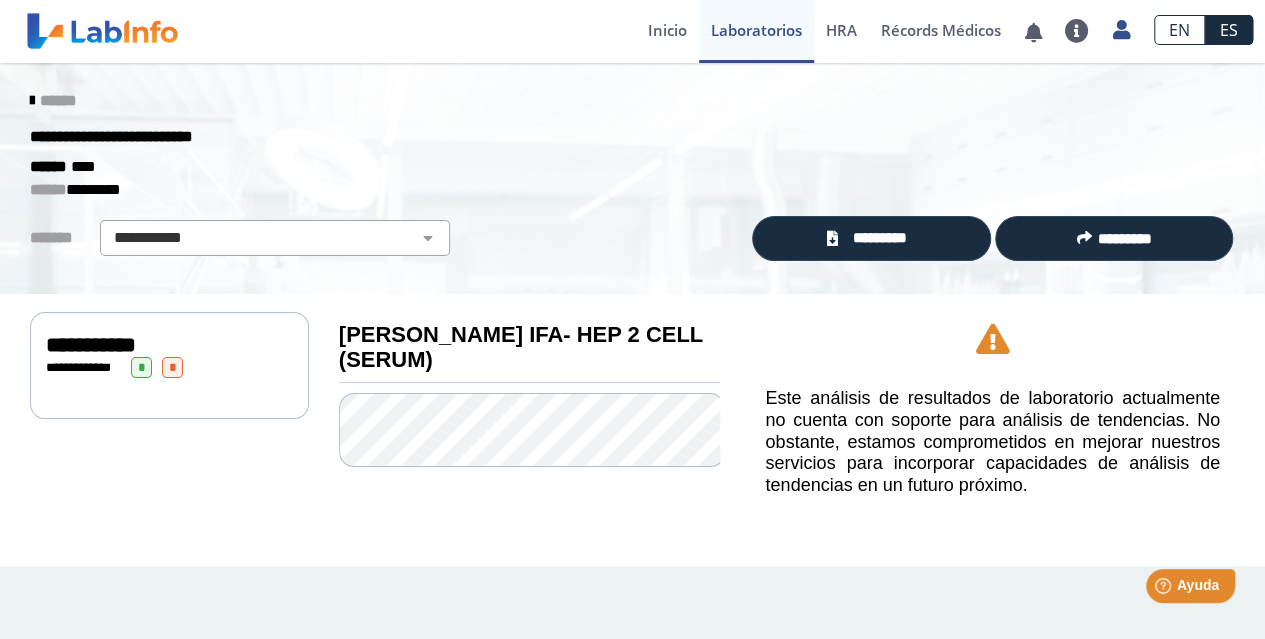 click on "**********" 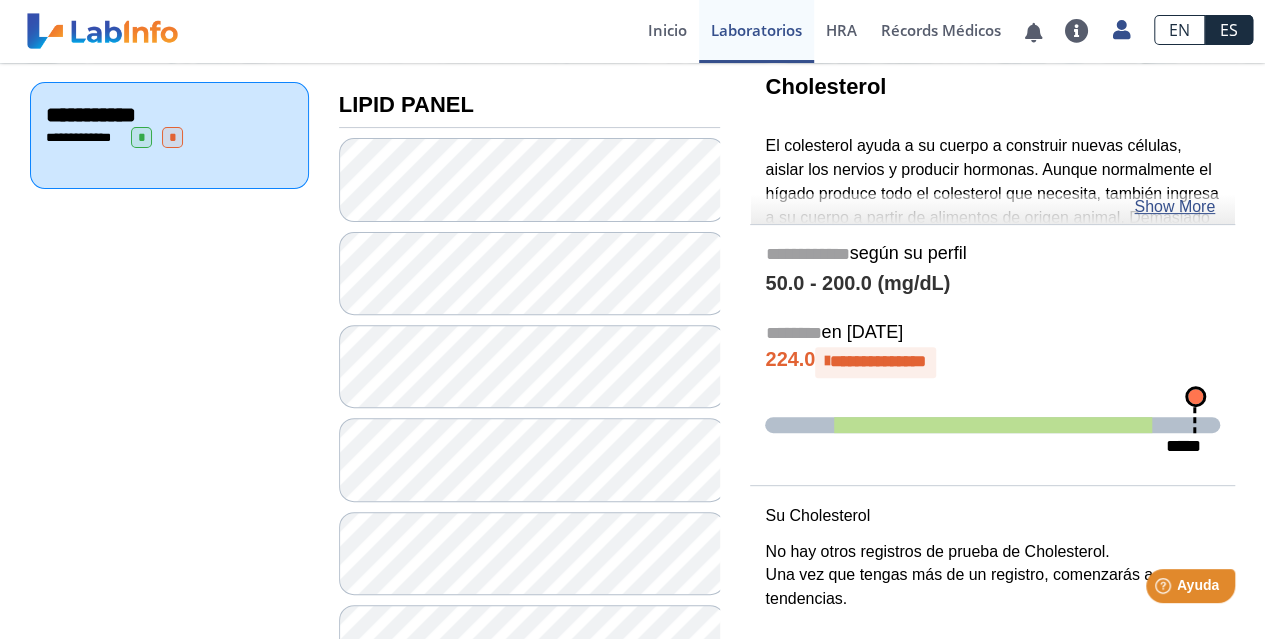 scroll, scrollTop: 230, scrollLeft: 0, axis: vertical 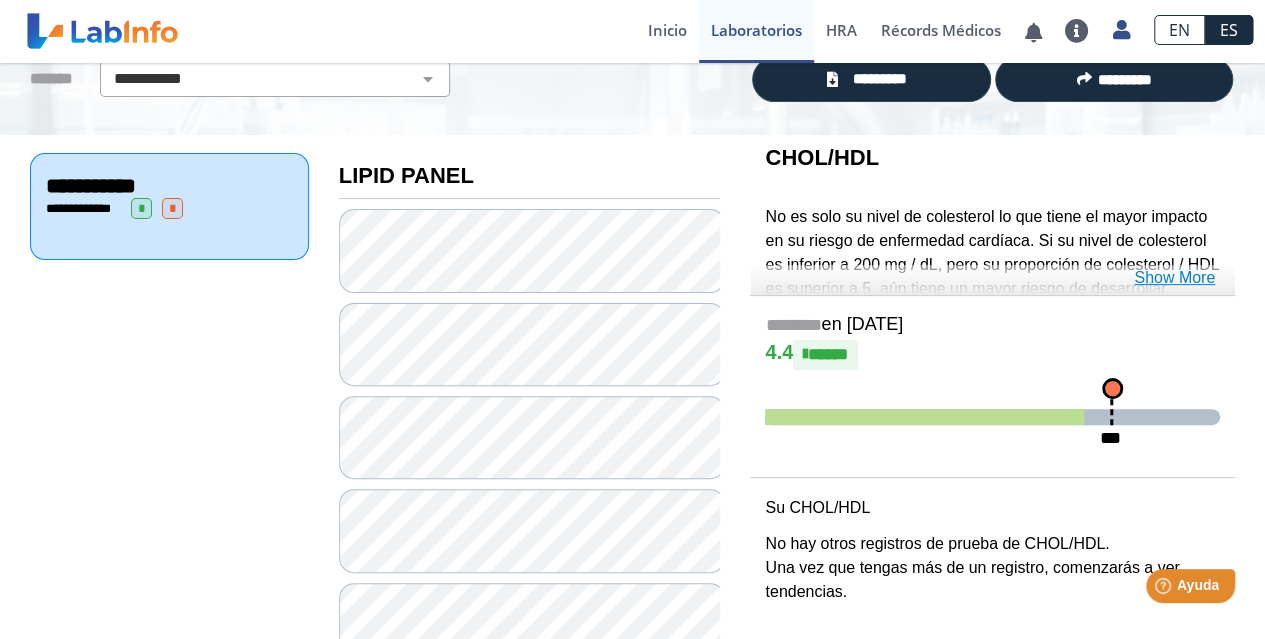 click on "Show More" 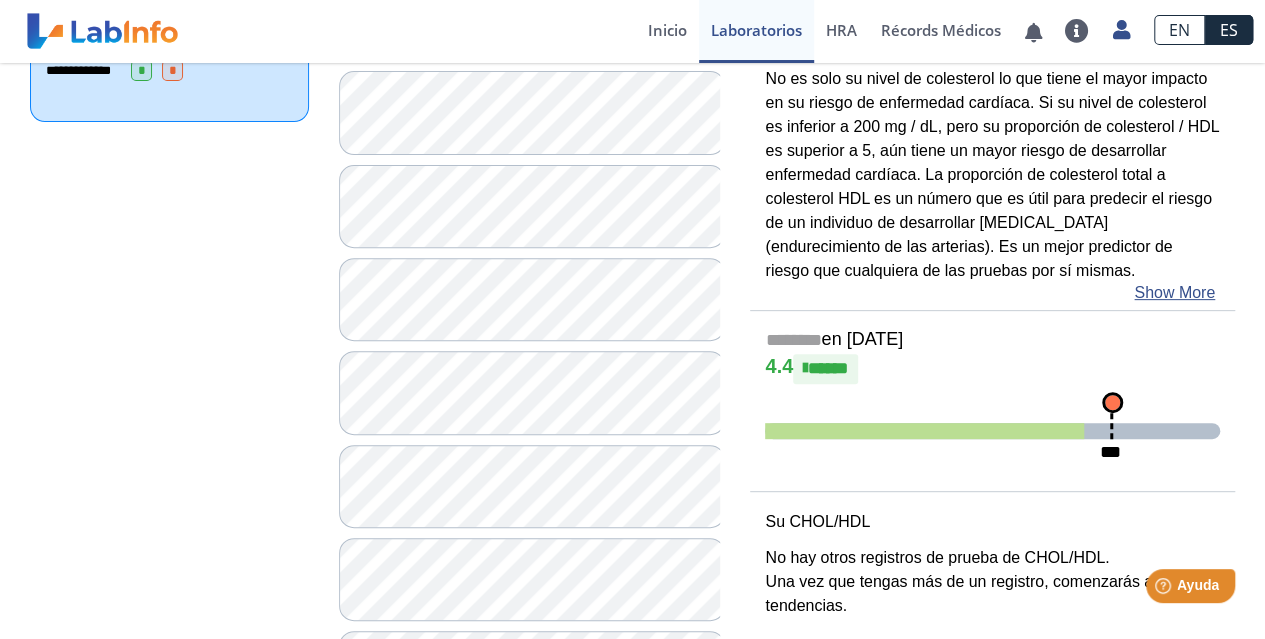 scroll, scrollTop: 298, scrollLeft: 0, axis: vertical 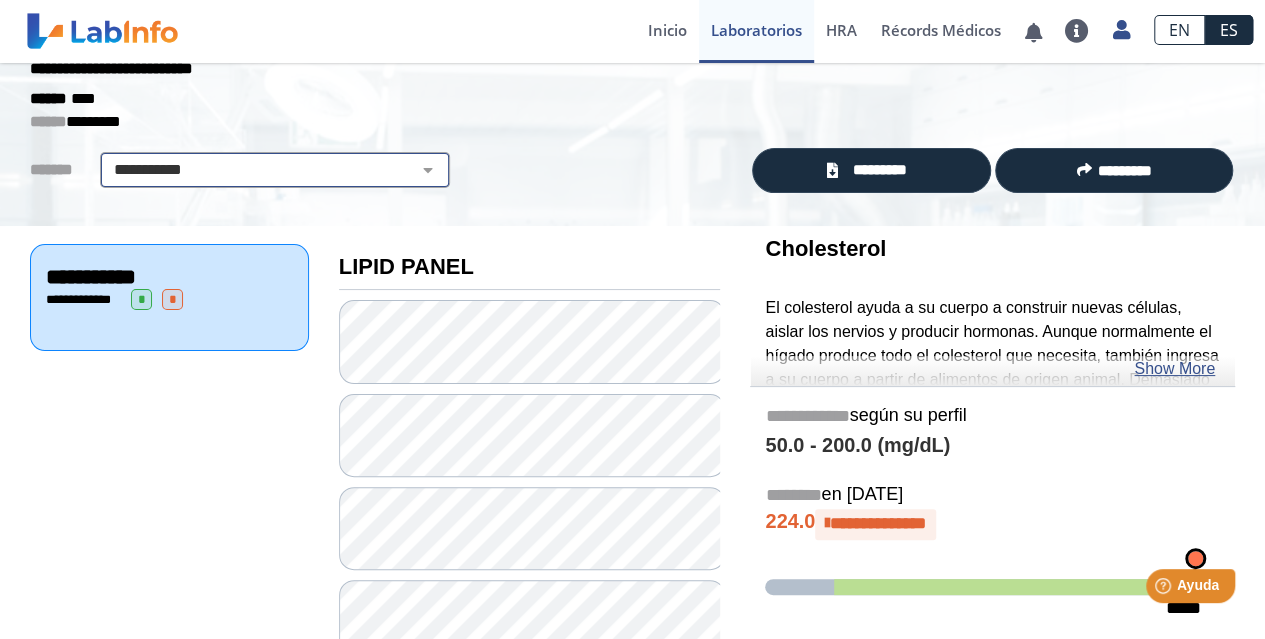 click on "**********" 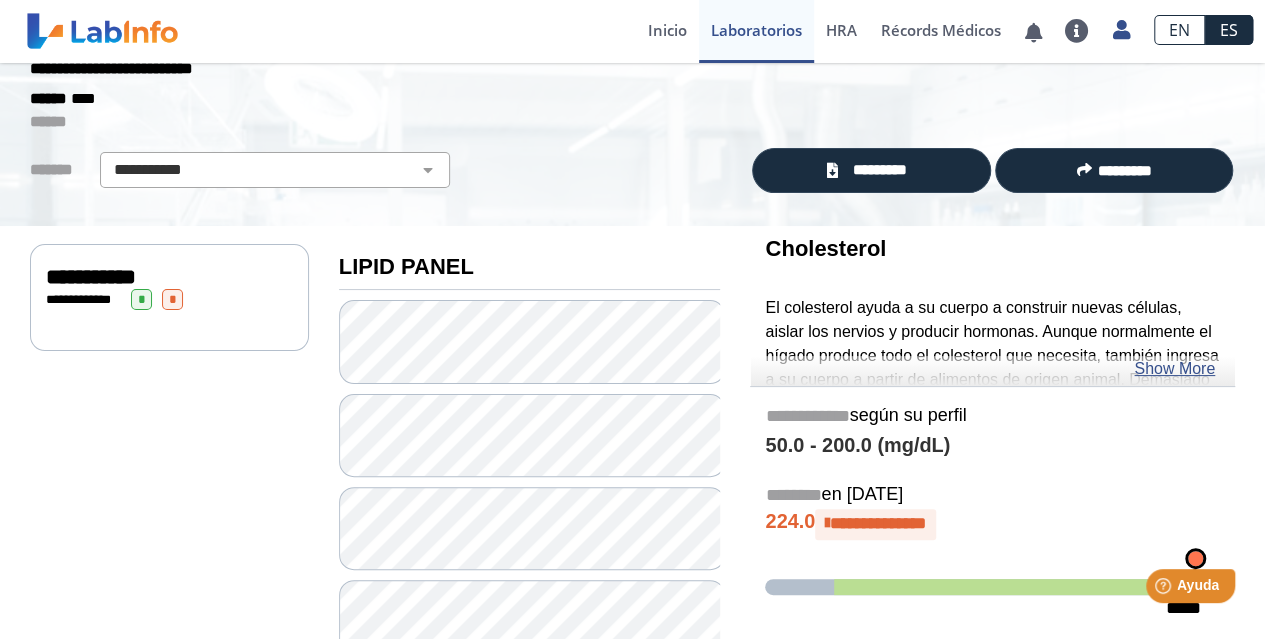 click on "**********" 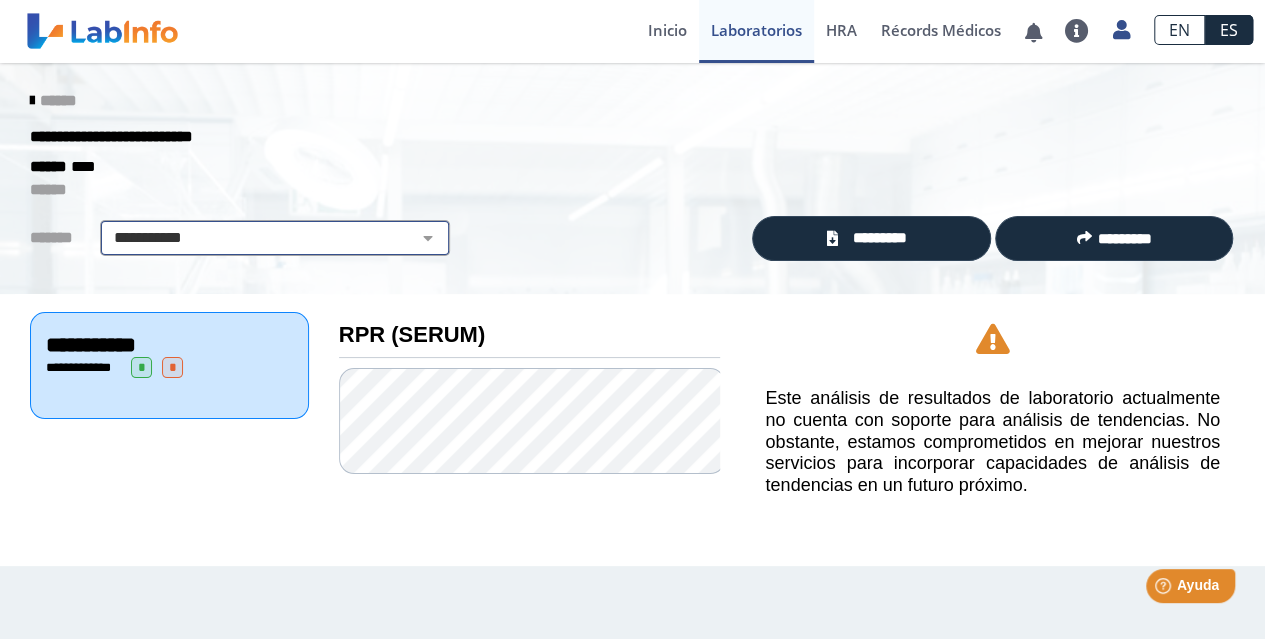 click on "**********" 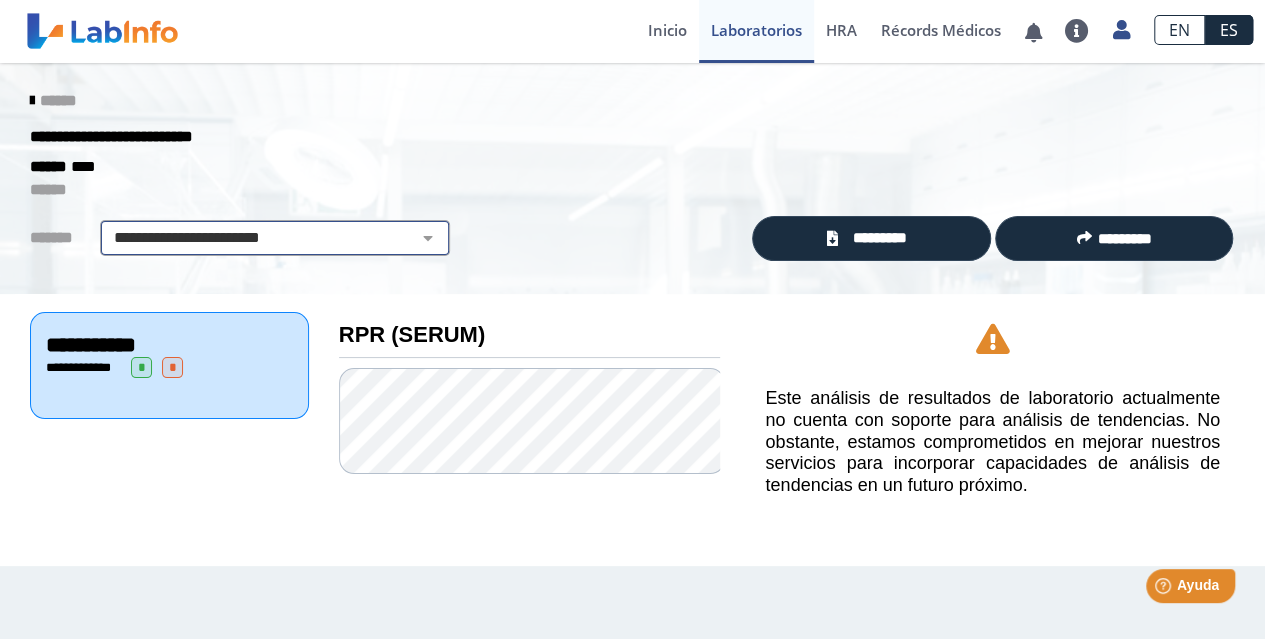 click on "**********" 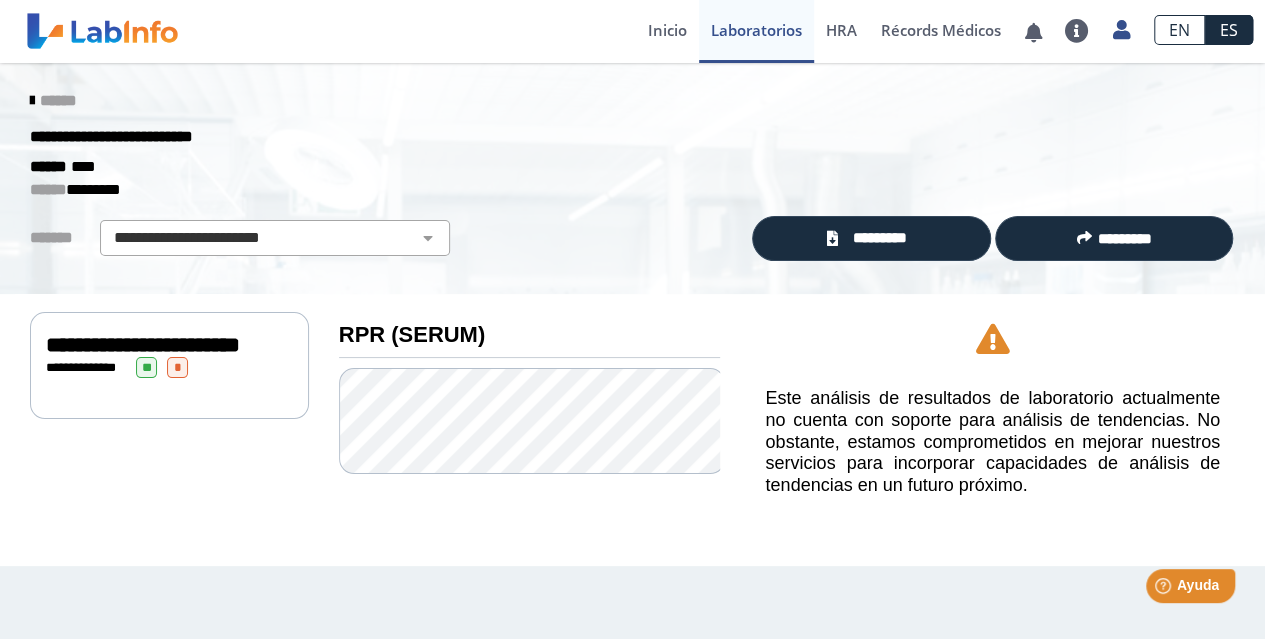 click on "**********" 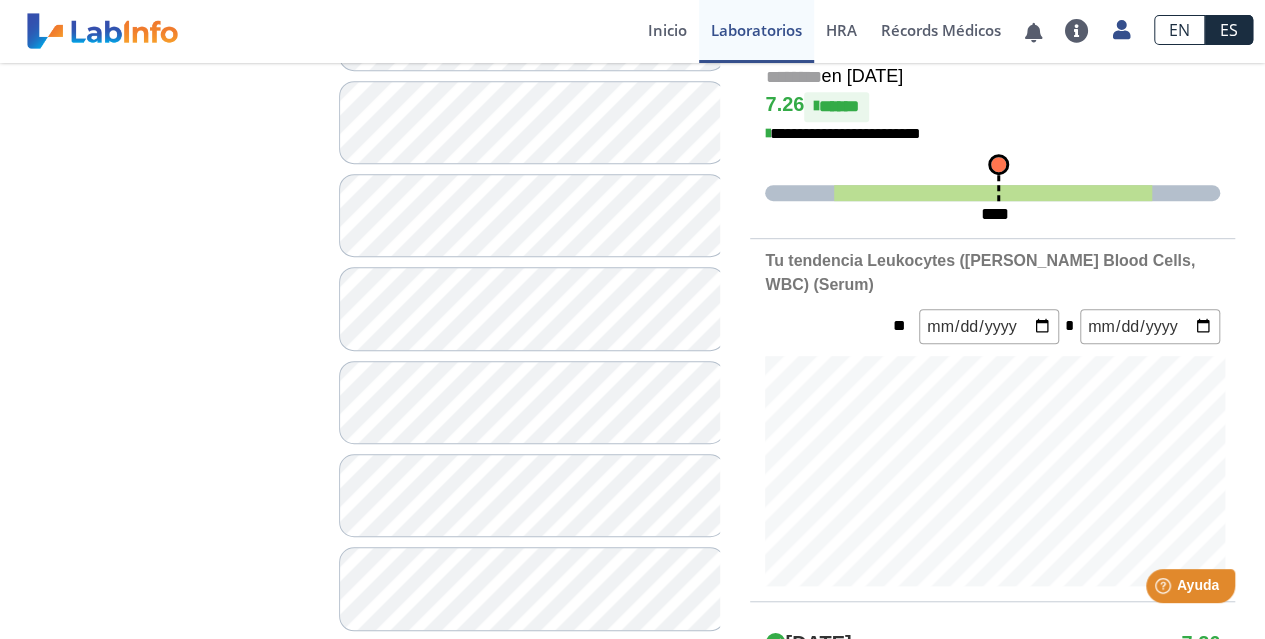 scroll, scrollTop: 527, scrollLeft: 0, axis: vertical 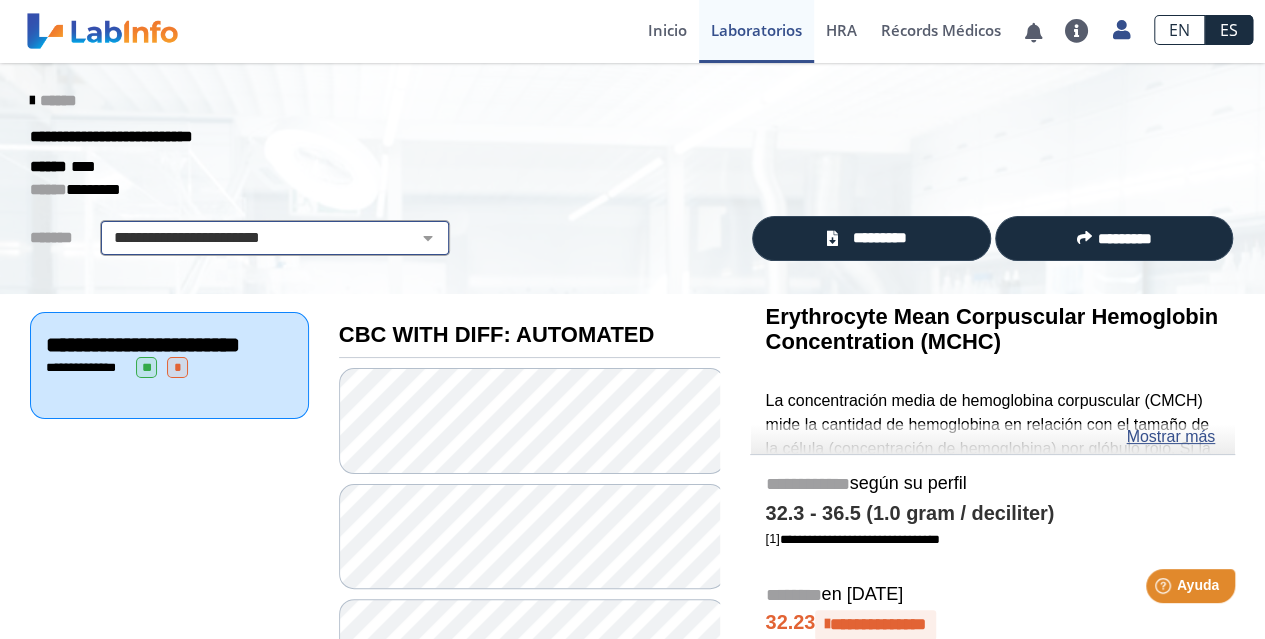click on "**********" 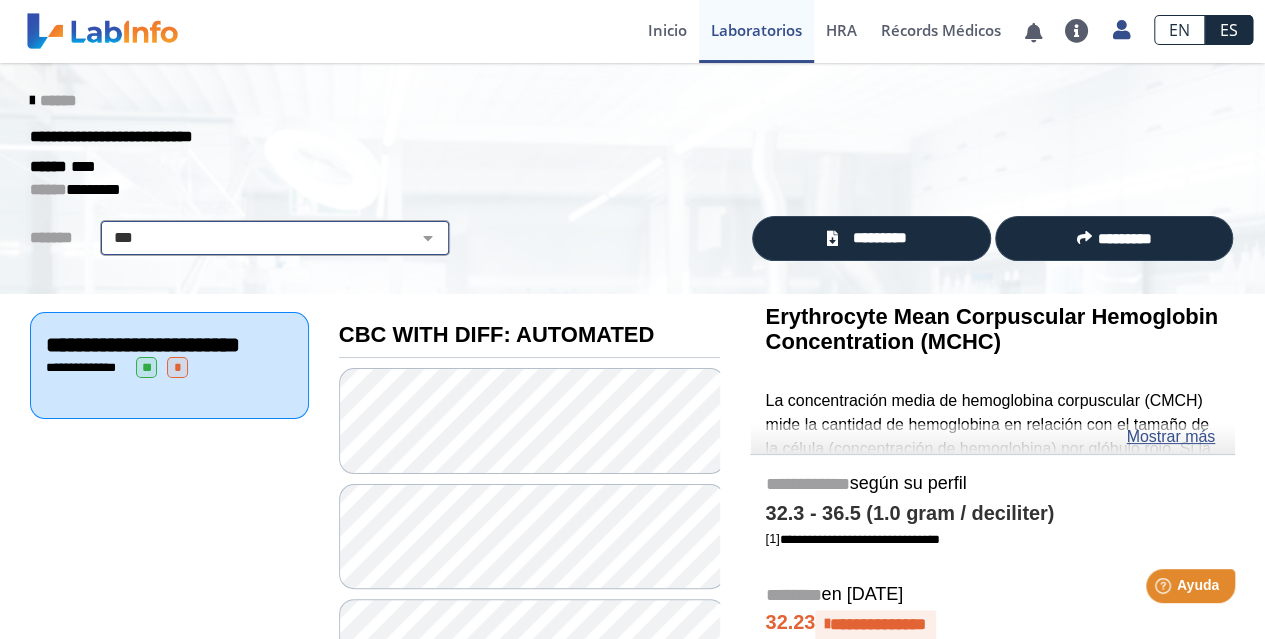 click on "**********" 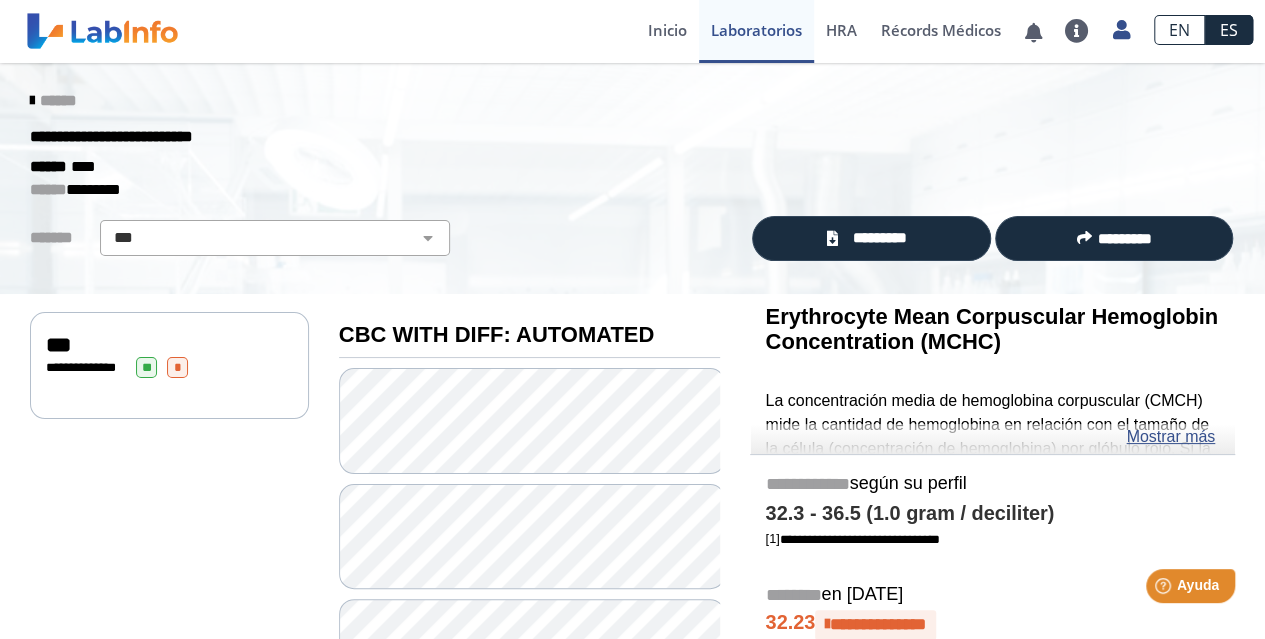 click on "*" 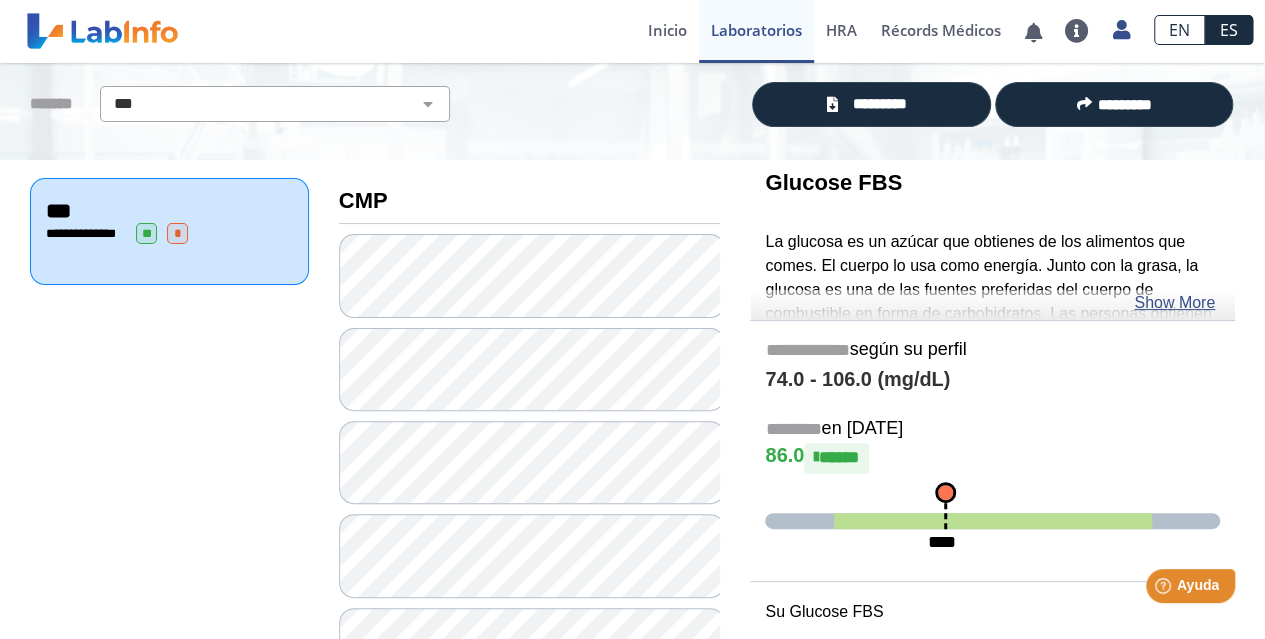scroll, scrollTop: 176, scrollLeft: 0, axis: vertical 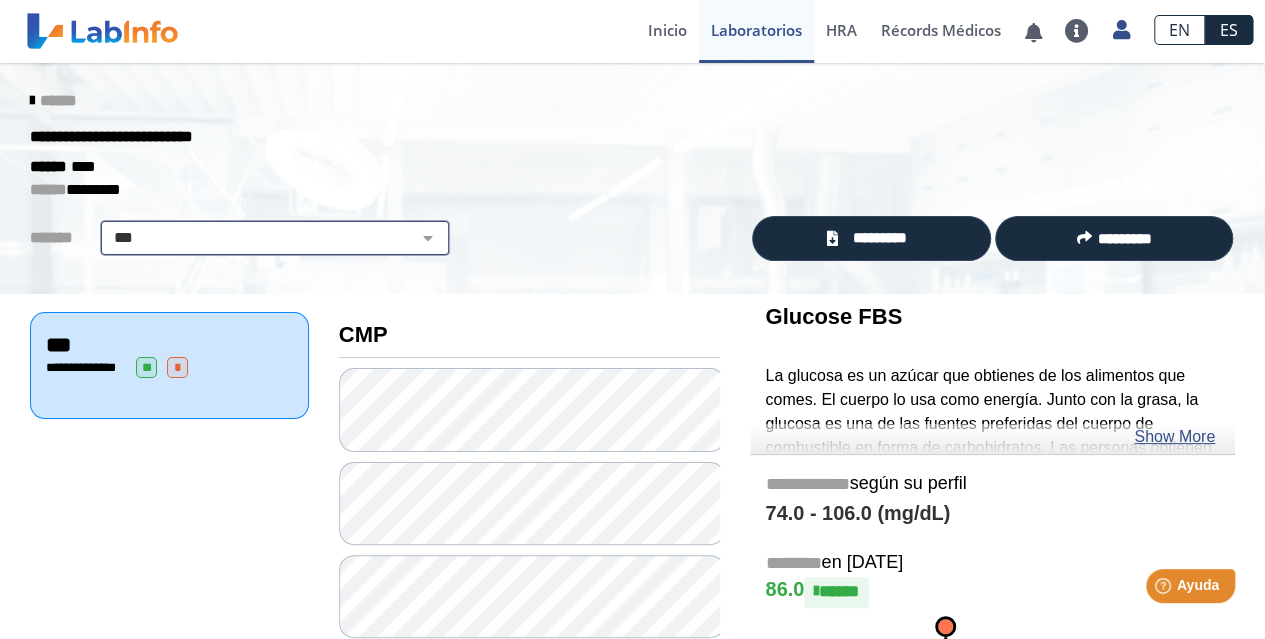 click on "**********" 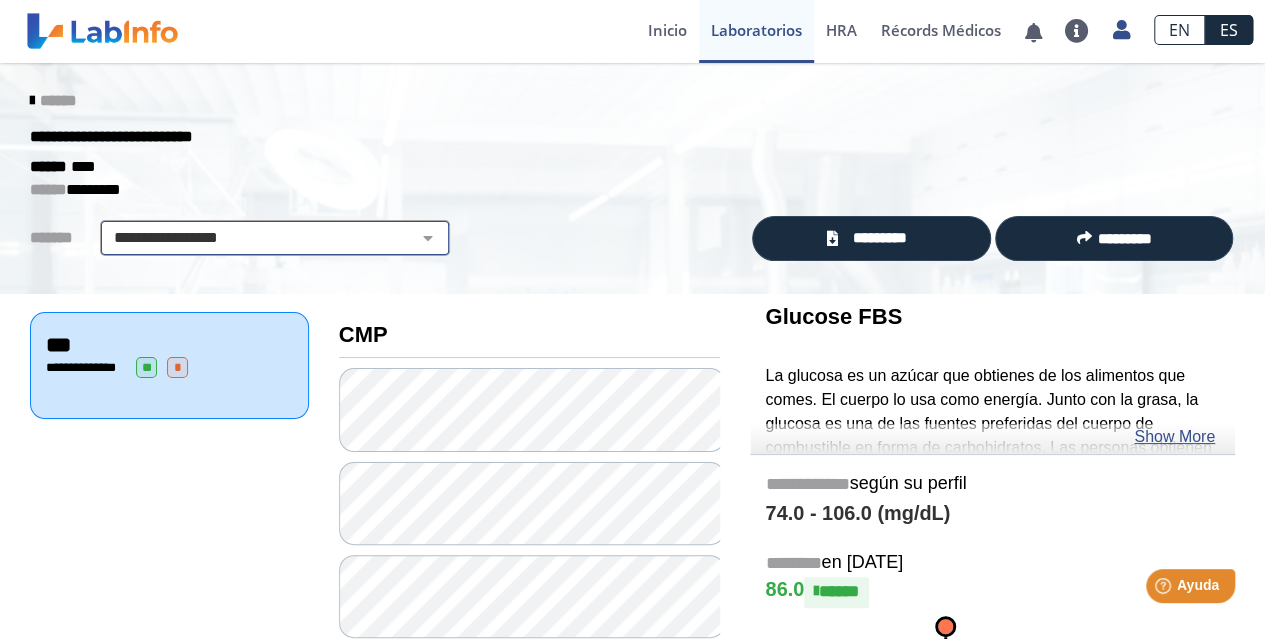click on "**********" 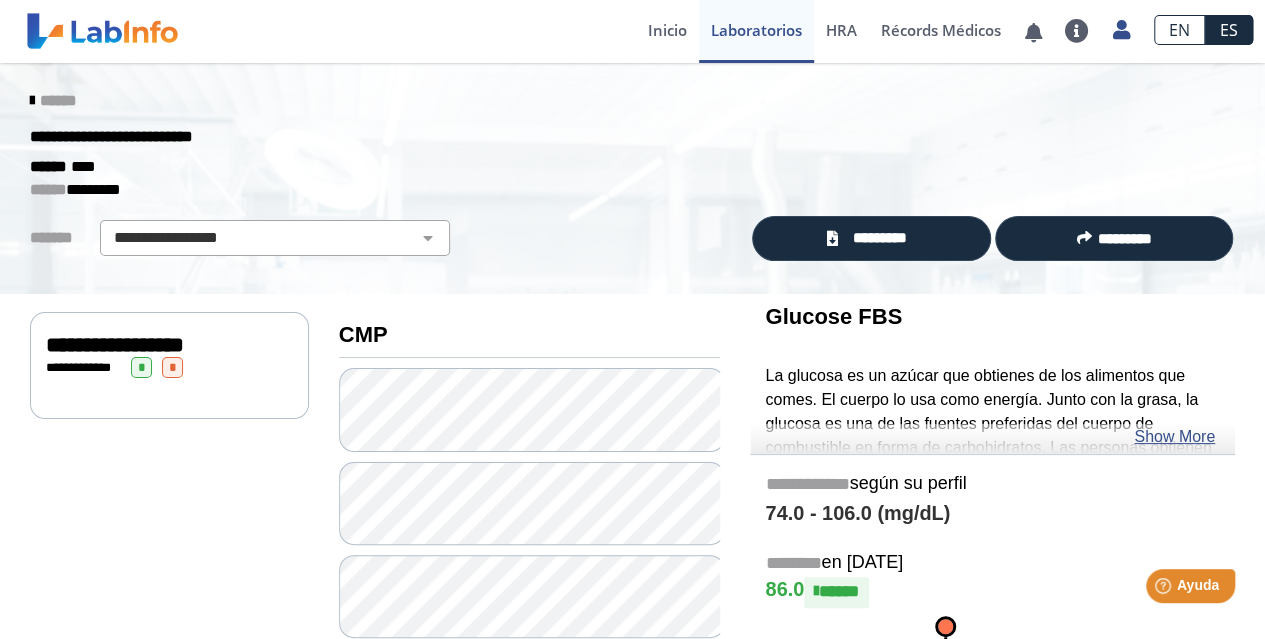 click on "**********" 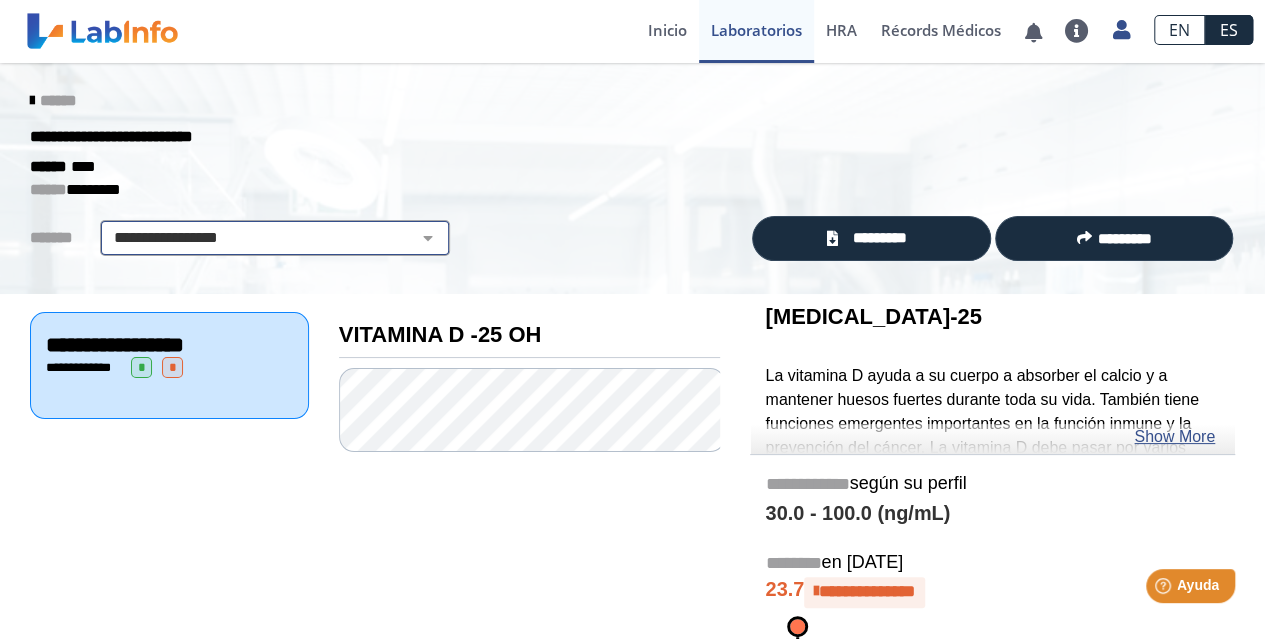 click on "**********" 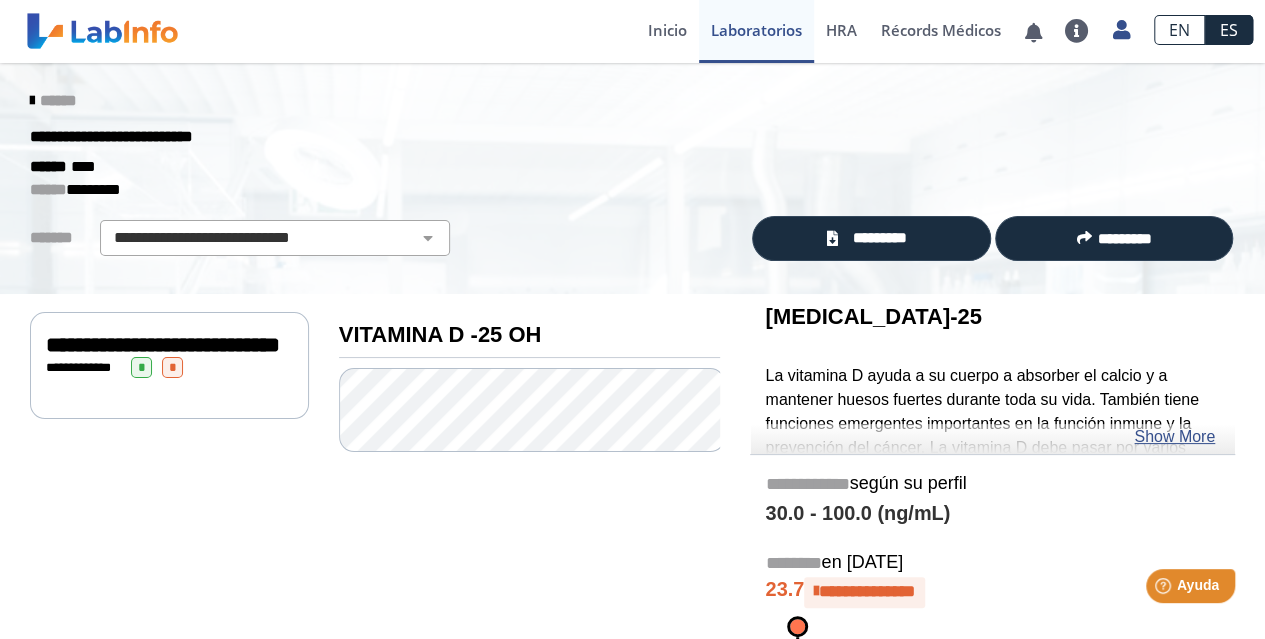click on "**********" 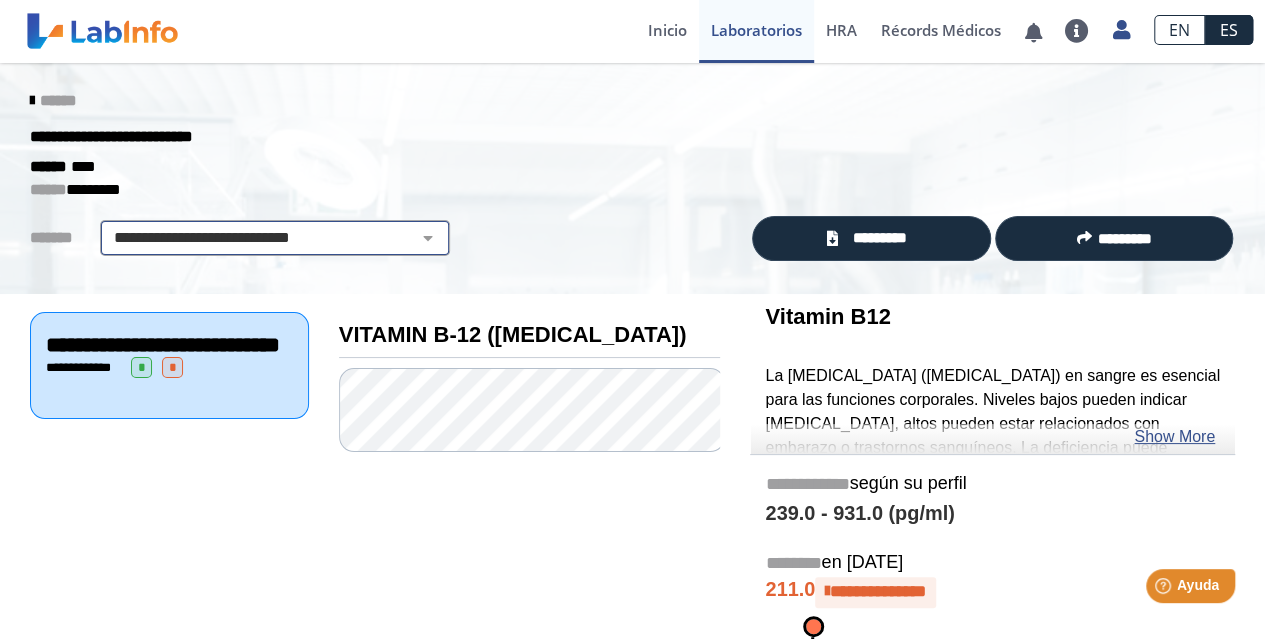 click on "**********" 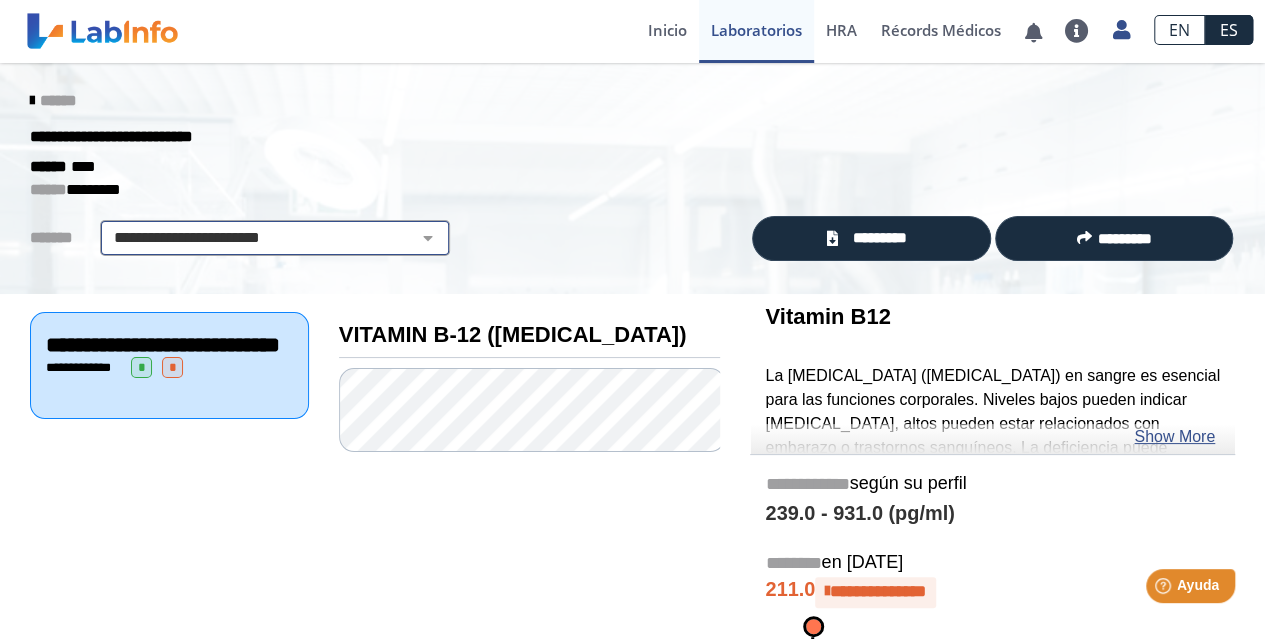 click on "**********" 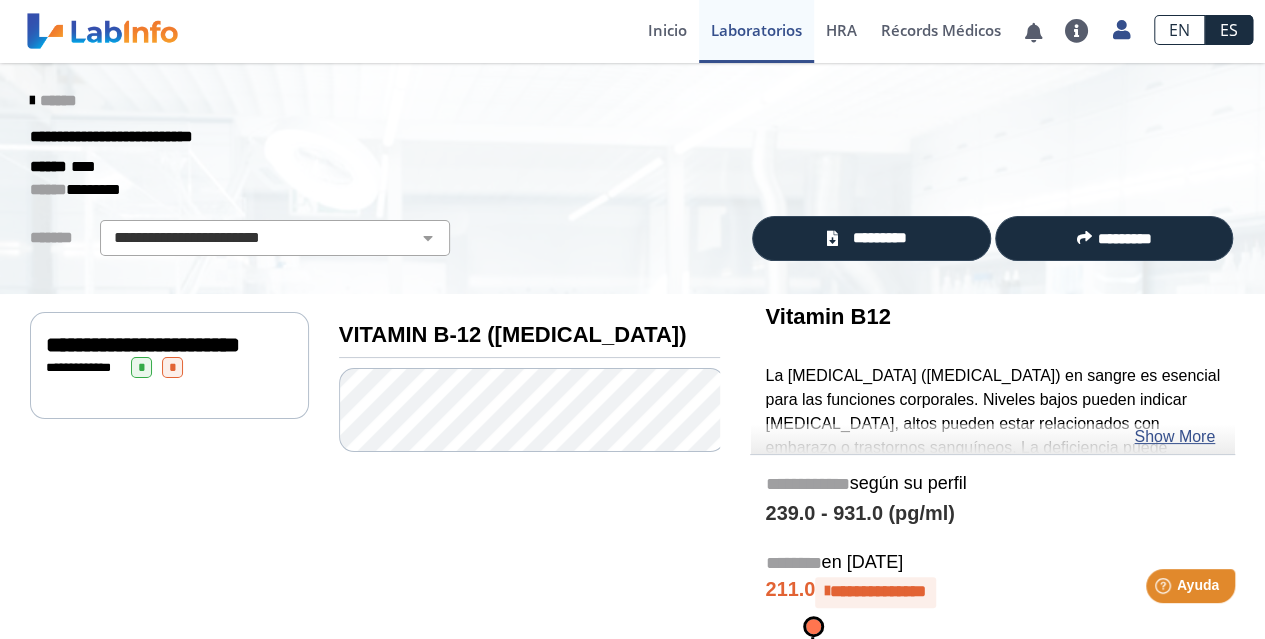 click on "**********" 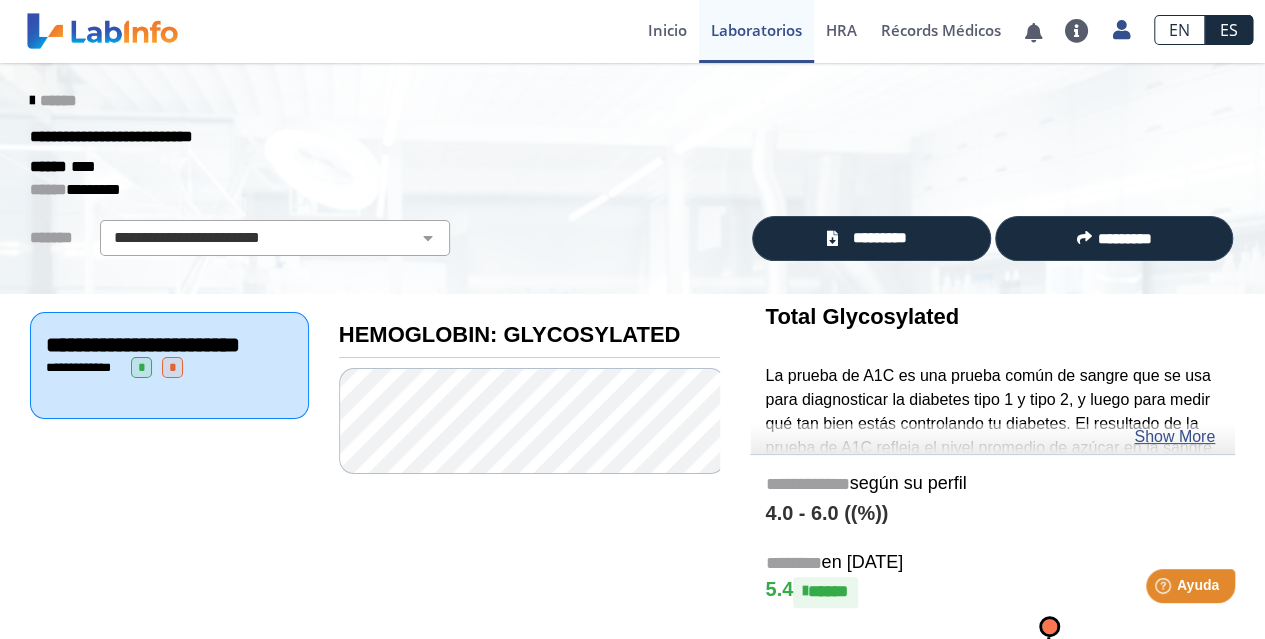 click on "**********" 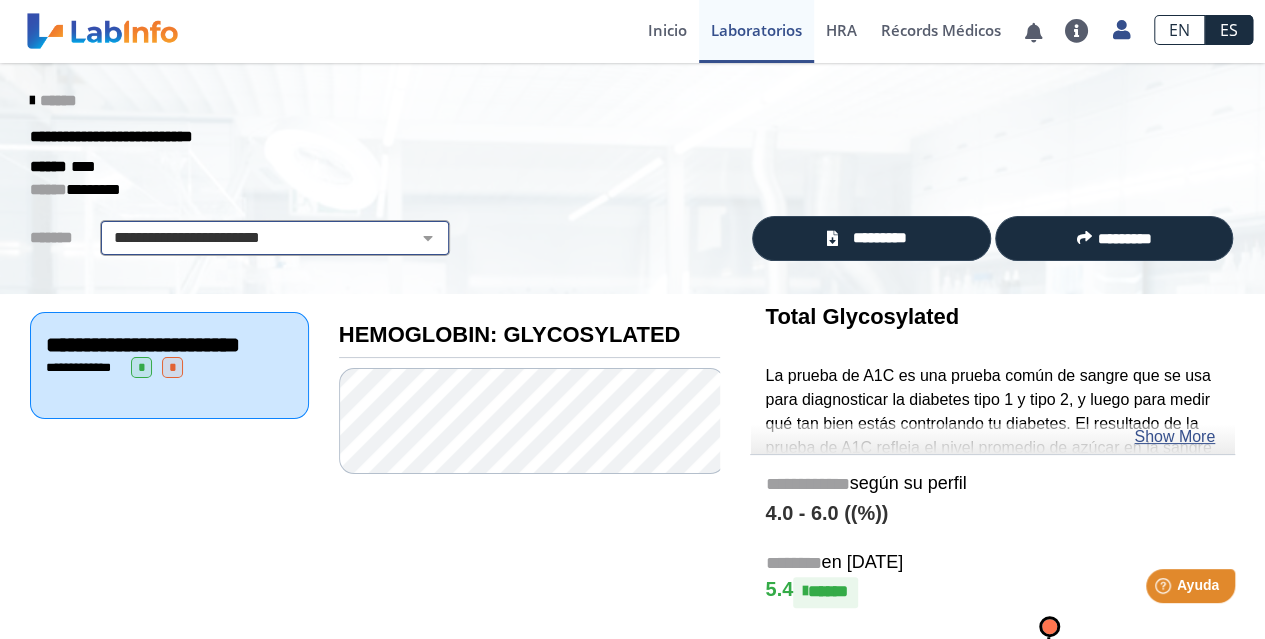 click on "**********" 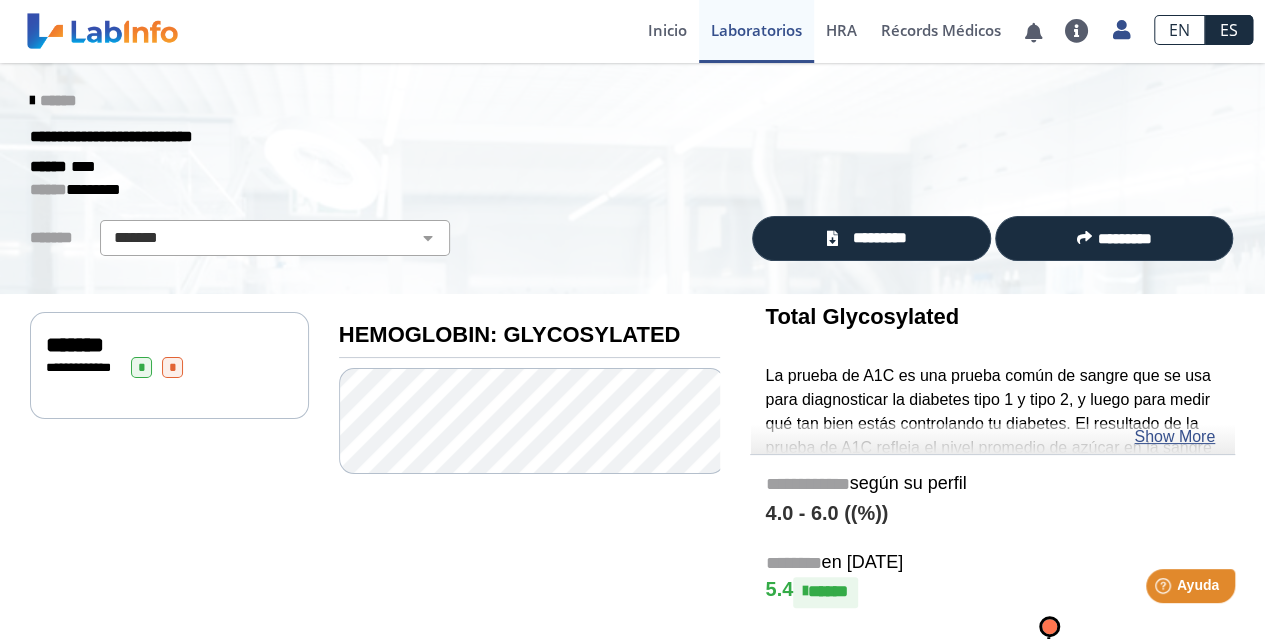 click on "*" 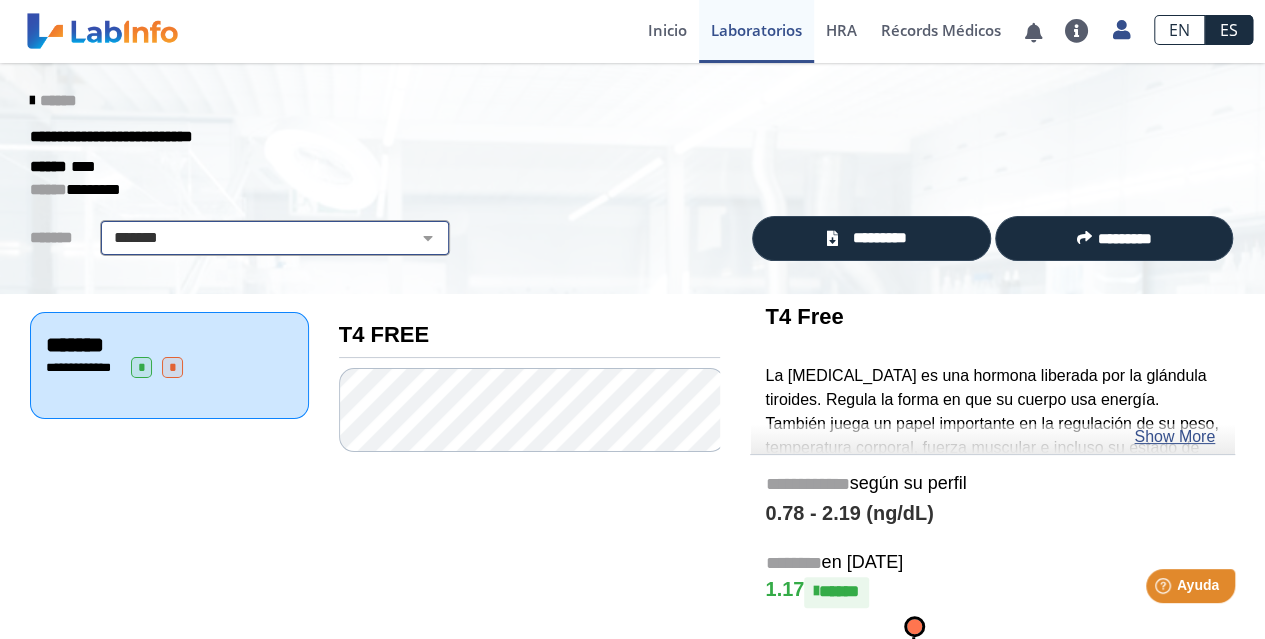 click on "**********" 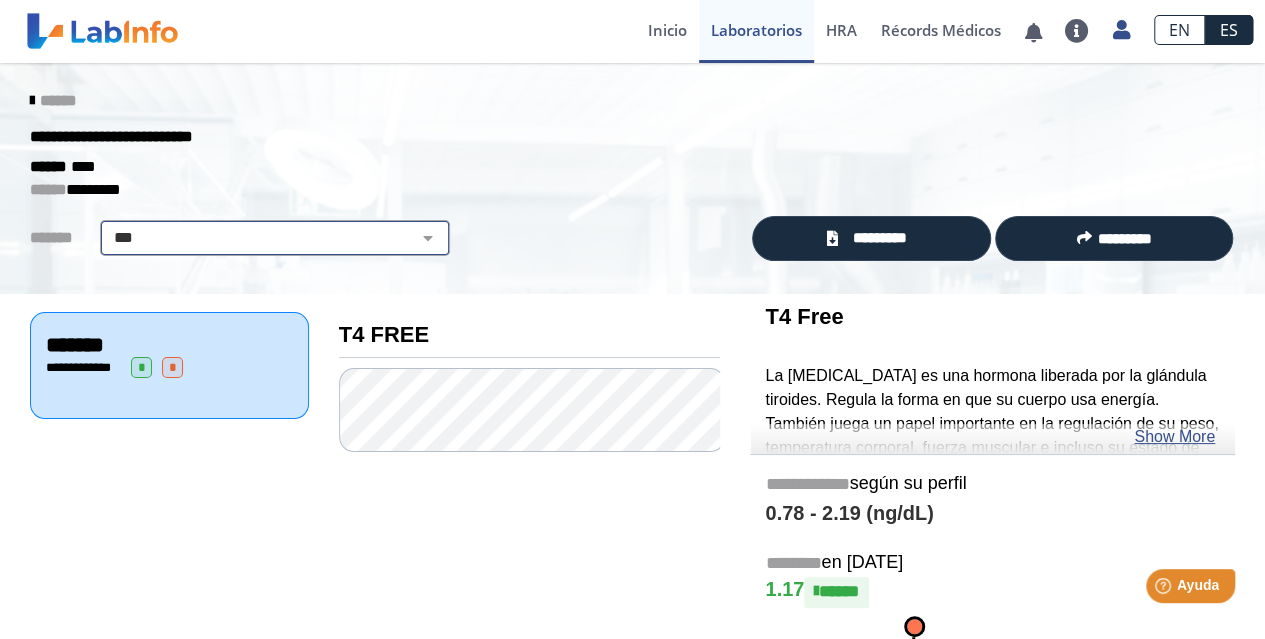 click on "**********" 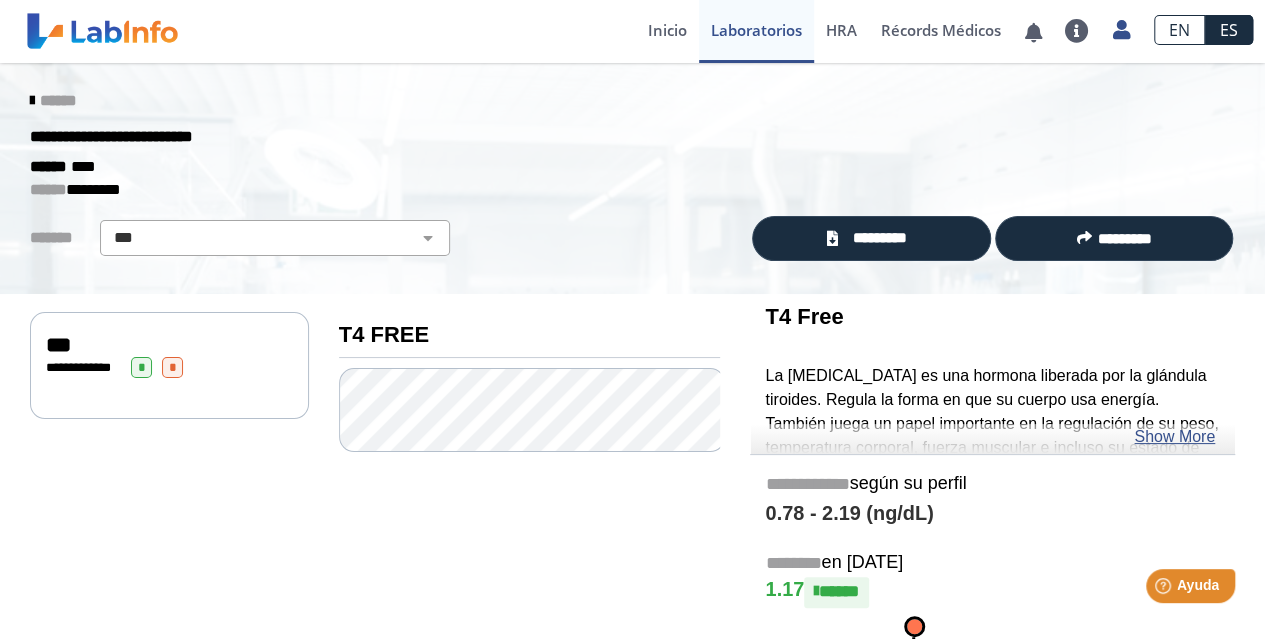 click on "**********" 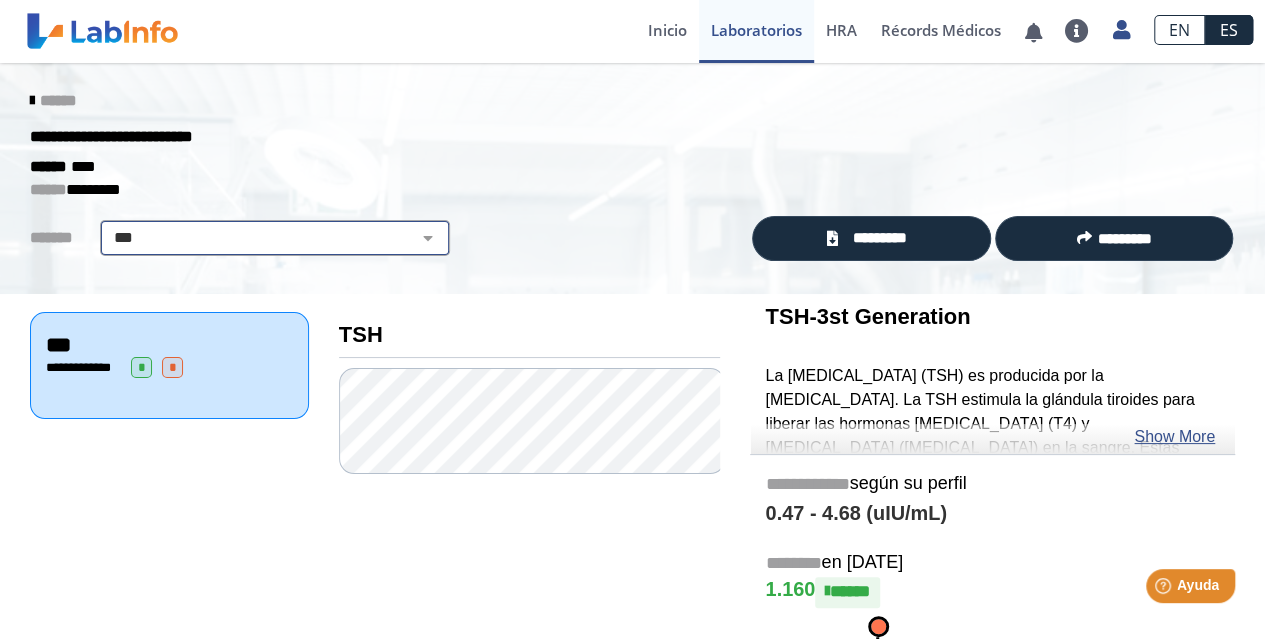 click on "**********" 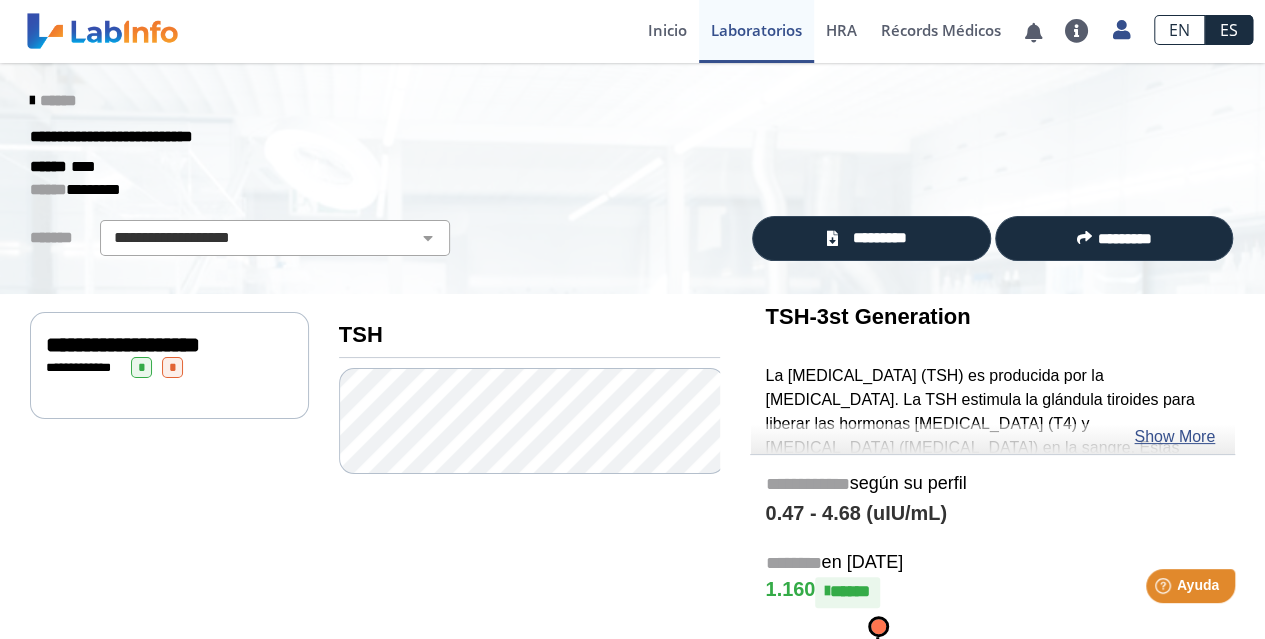 click on "**********" 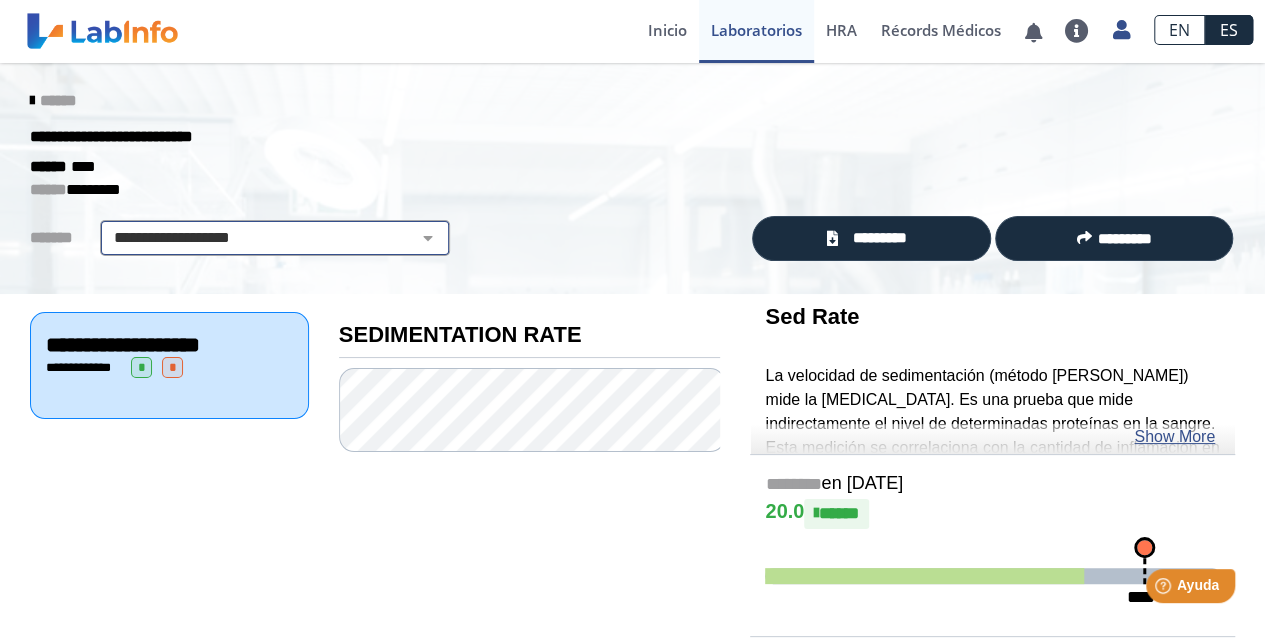 click on "**********" 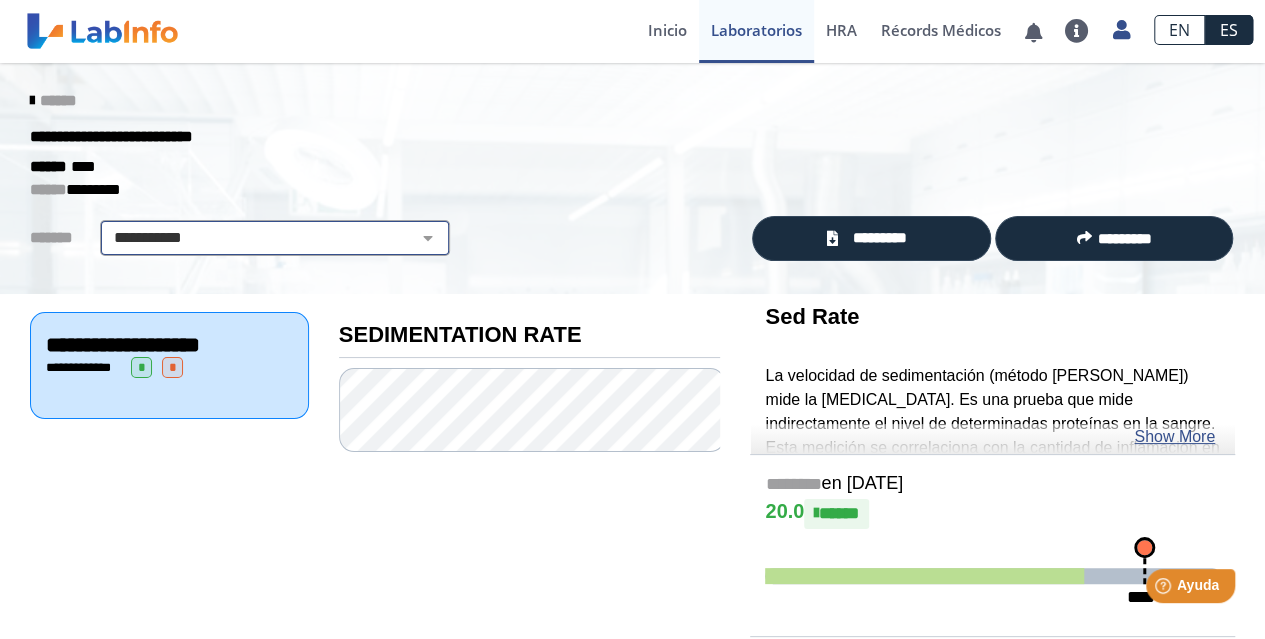 click on "**********" 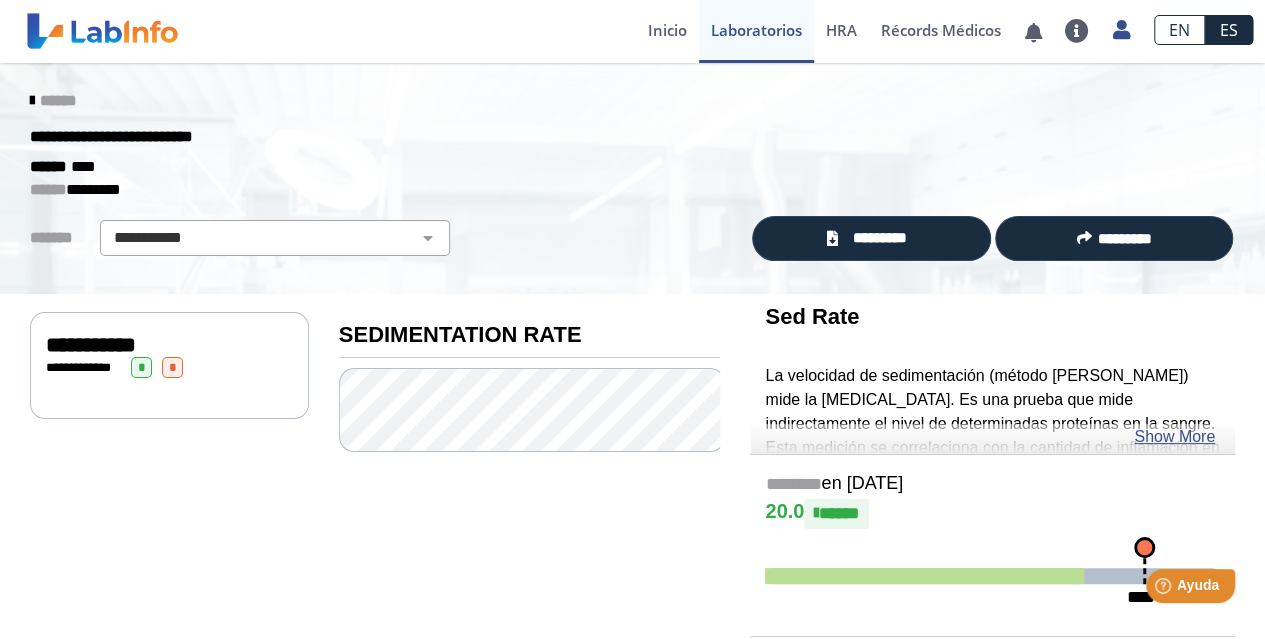 click on "**********" 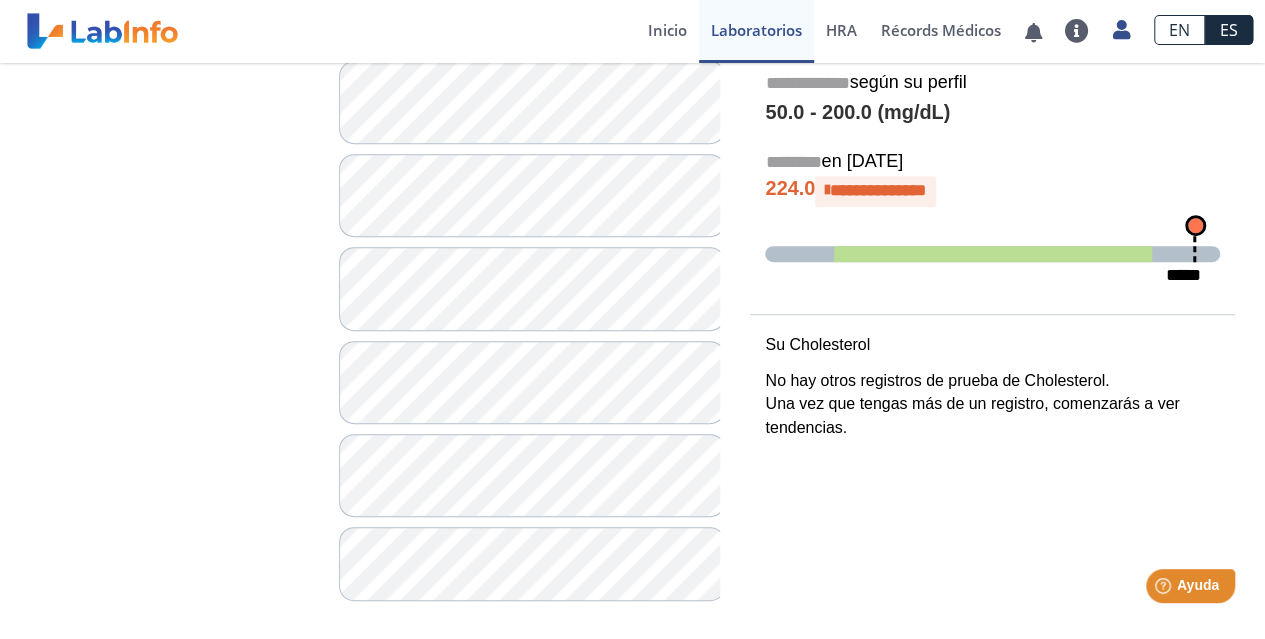 scroll, scrollTop: 412, scrollLeft: 0, axis: vertical 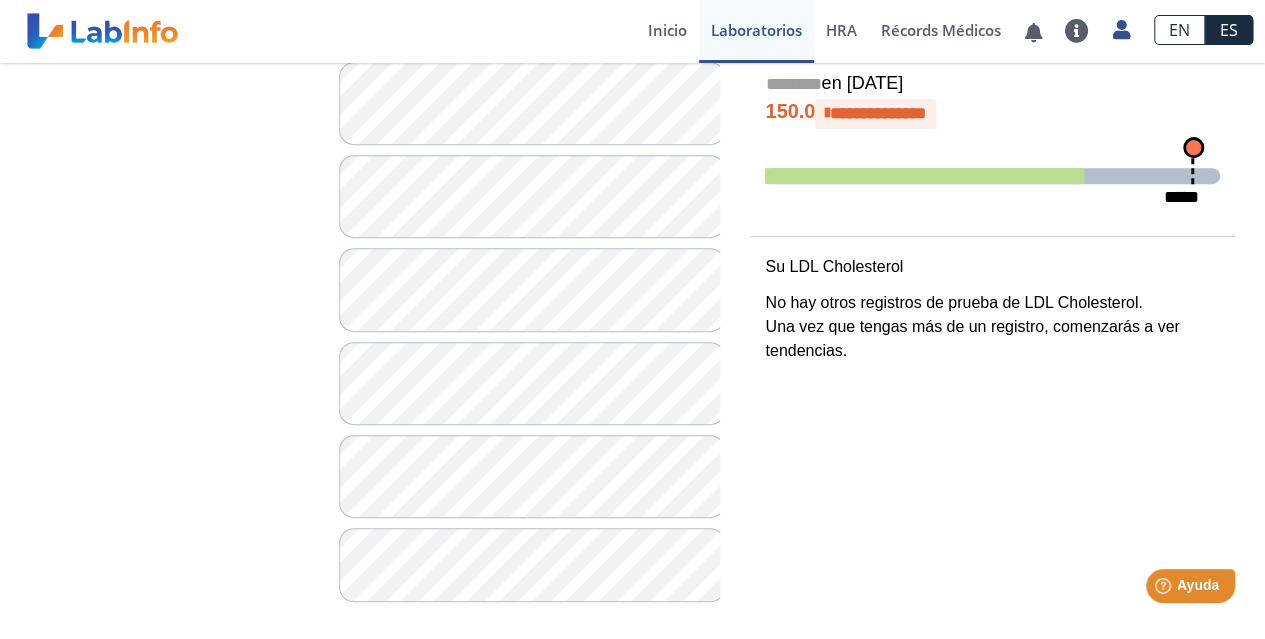 click on "**********" 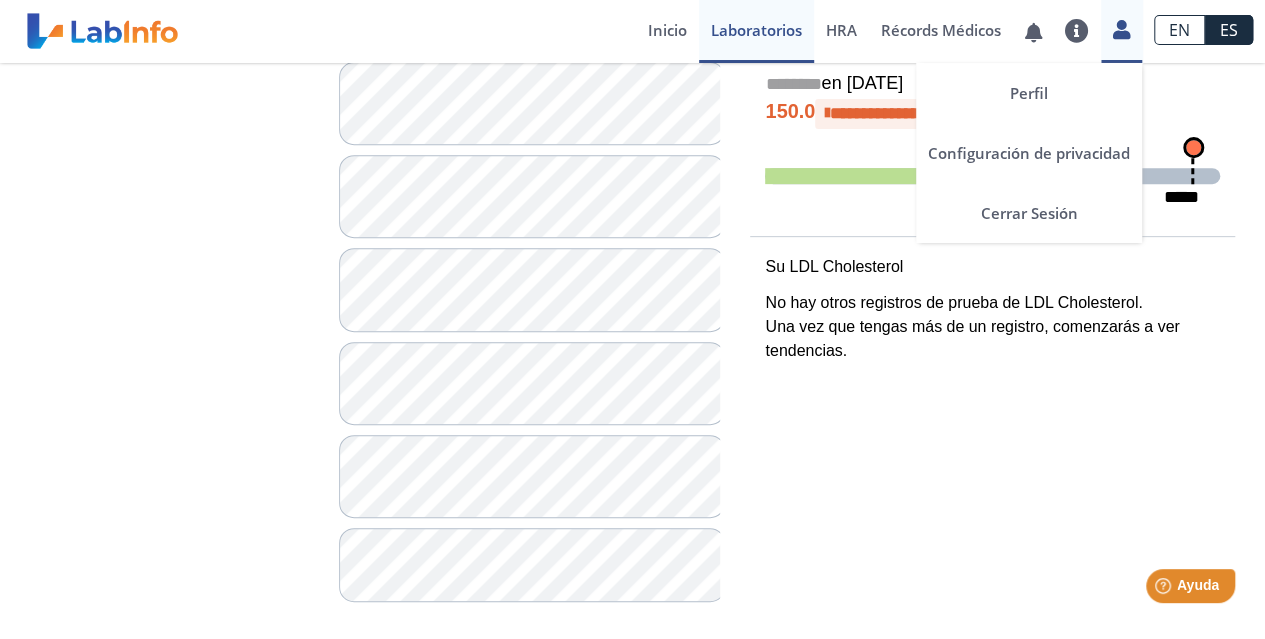 click at bounding box center (1121, 29) 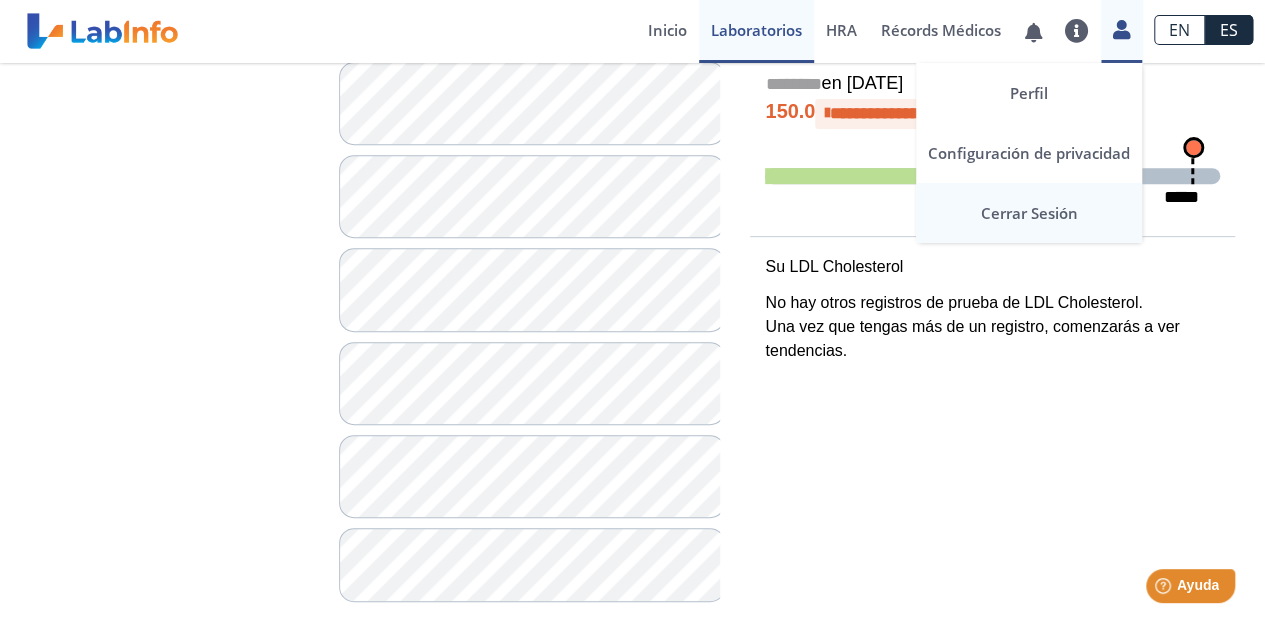 click on "Cerrar Sesión" at bounding box center (1029, 213) 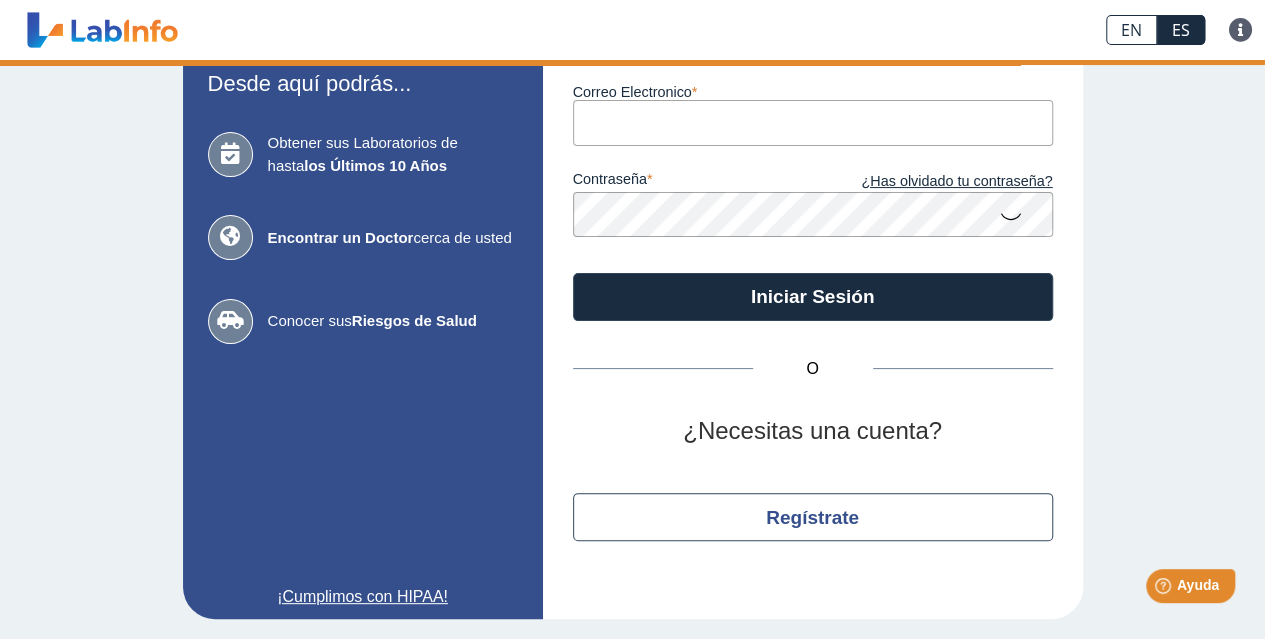 scroll, scrollTop: 138, scrollLeft: 0, axis: vertical 